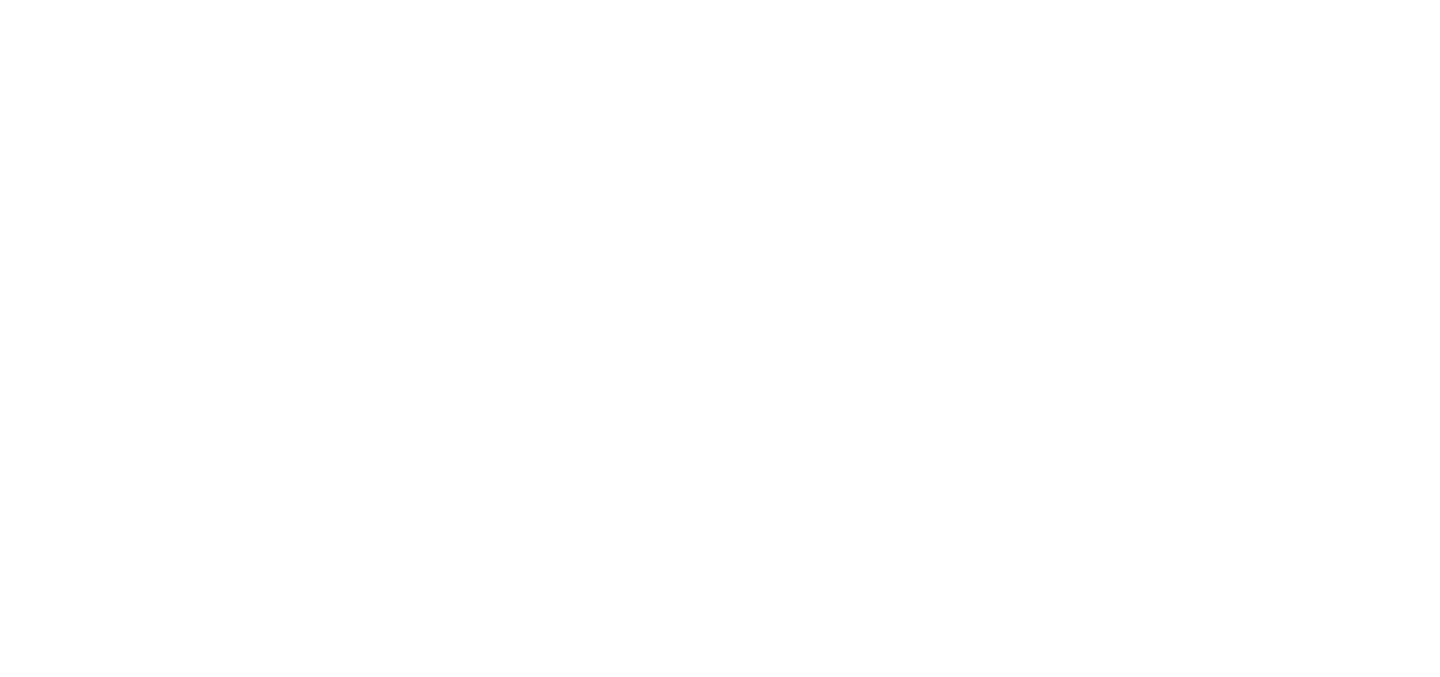 scroll, scrollTop: 0, scrollLeft: 0, axis: both 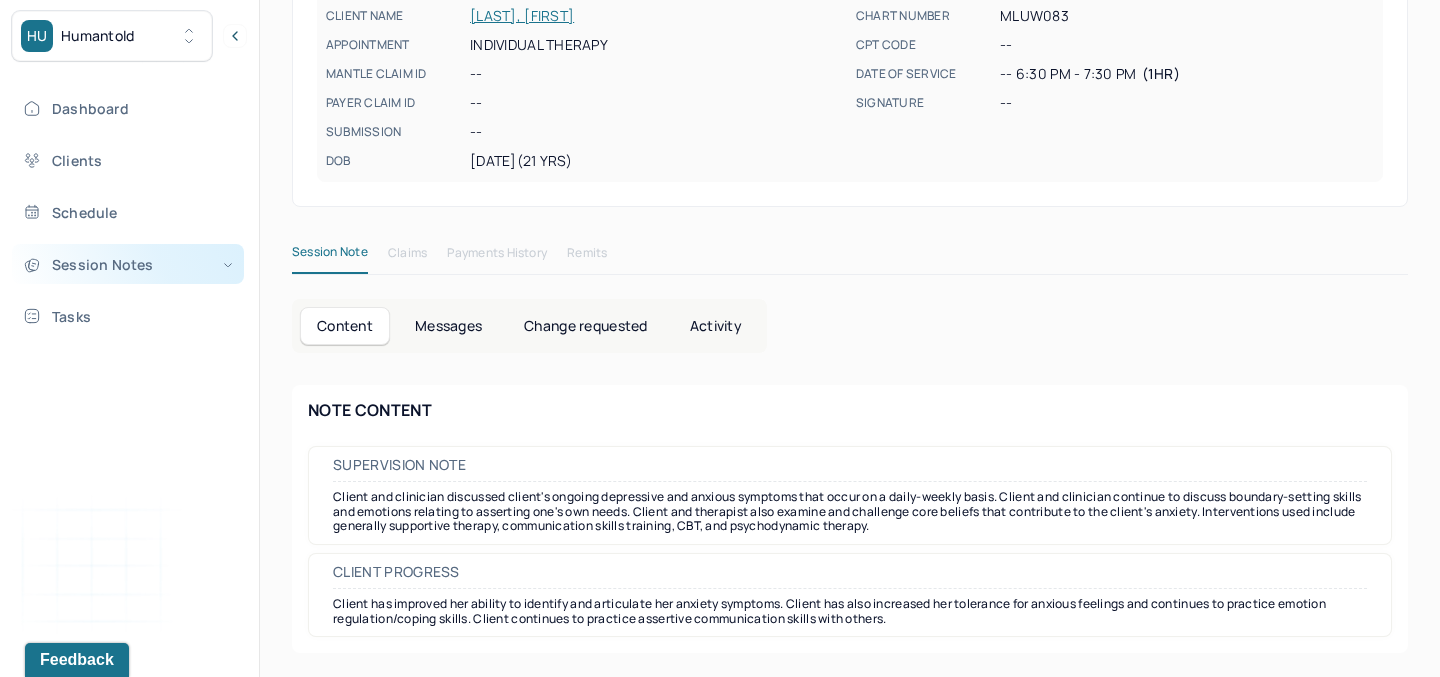 click on "Session Notes" at bounding box center [128, 264] 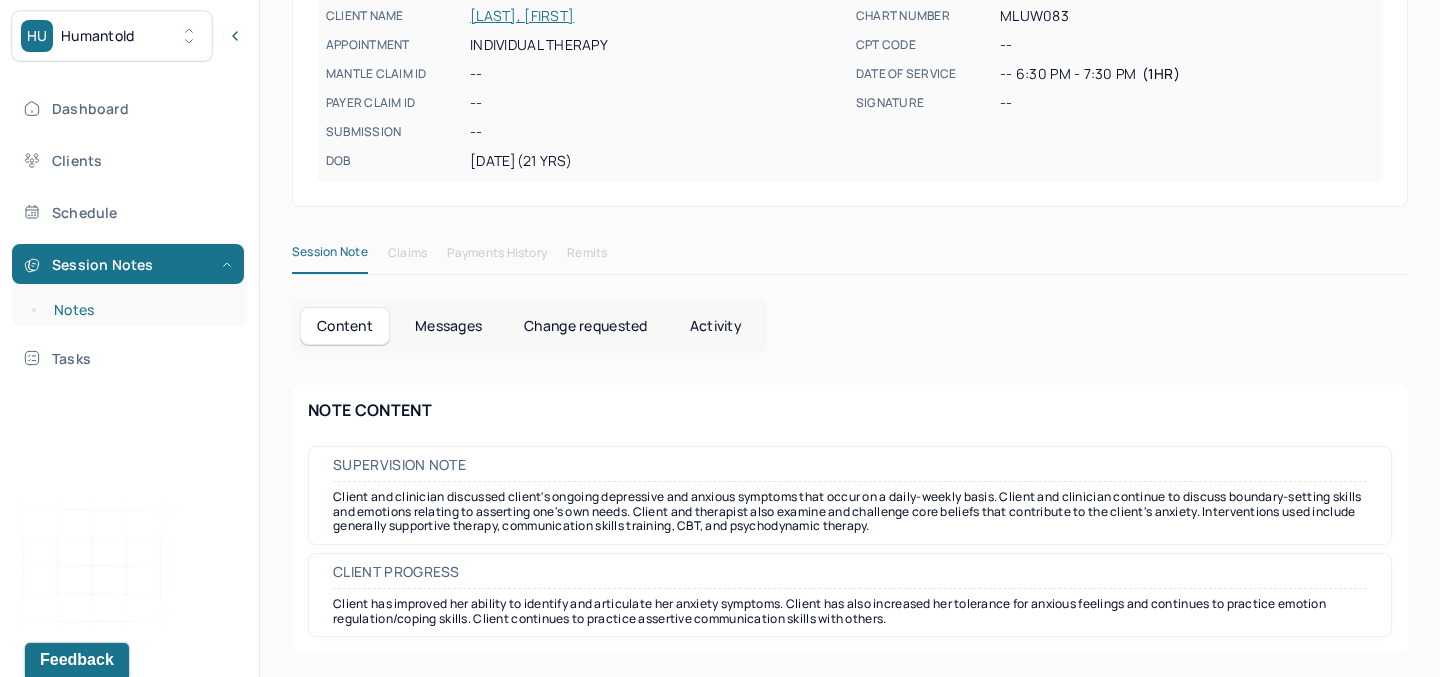 click on "Notes" at bounding box center [139, 310] 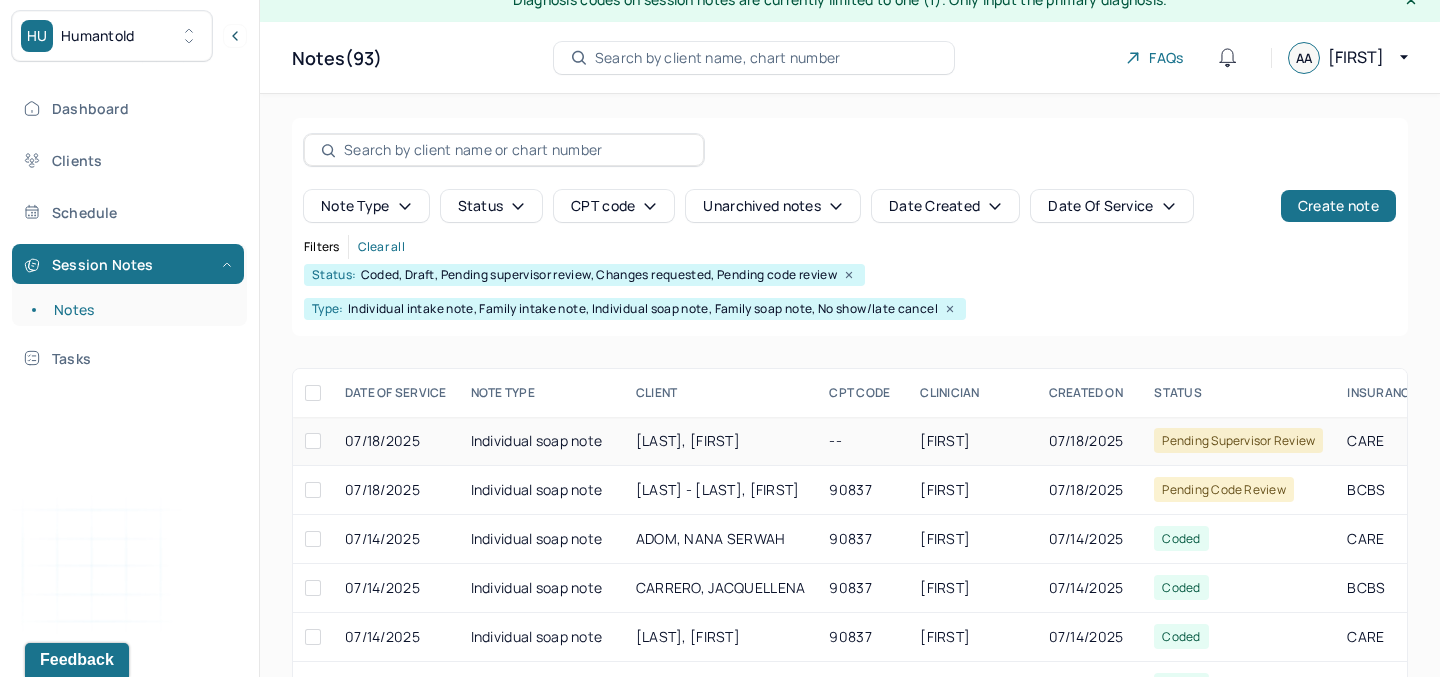 scroll, scrollTop: 0, scrollLeft: 0, axis: both 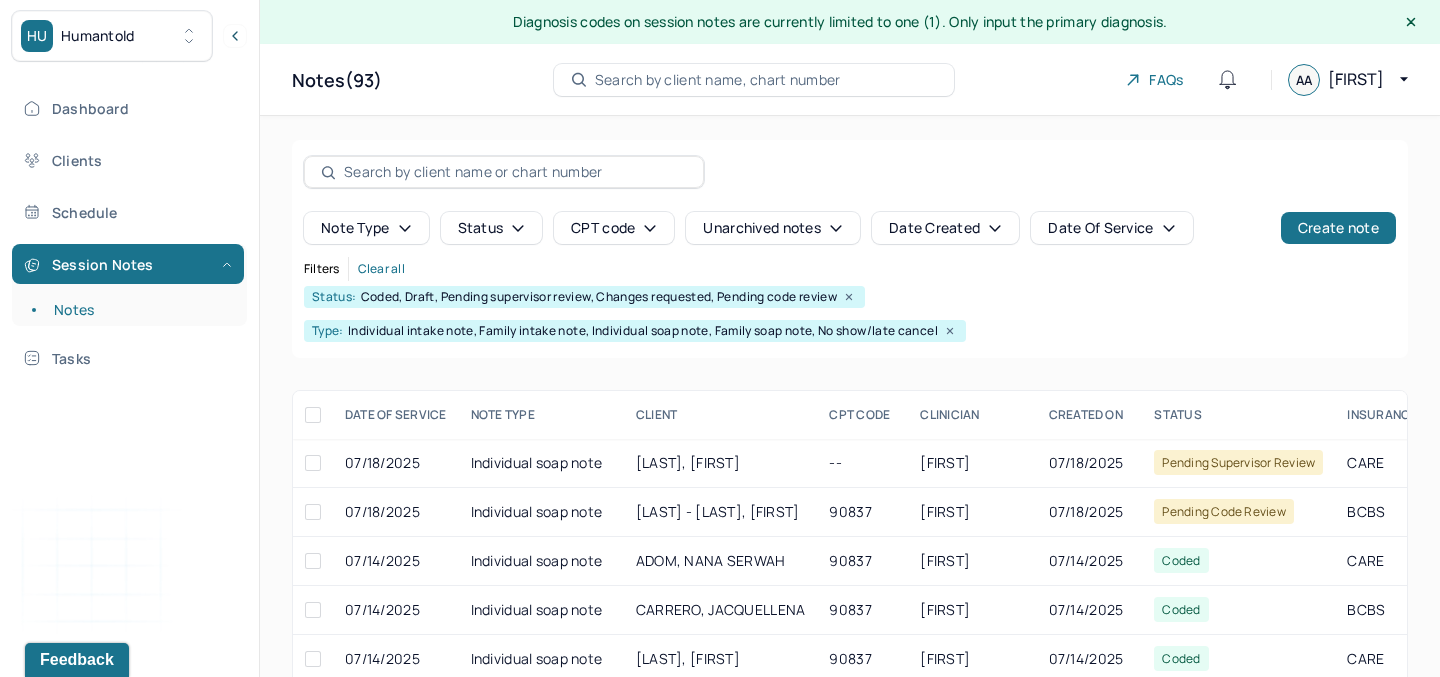 click on "Note type" at bounding box center (366, 228) 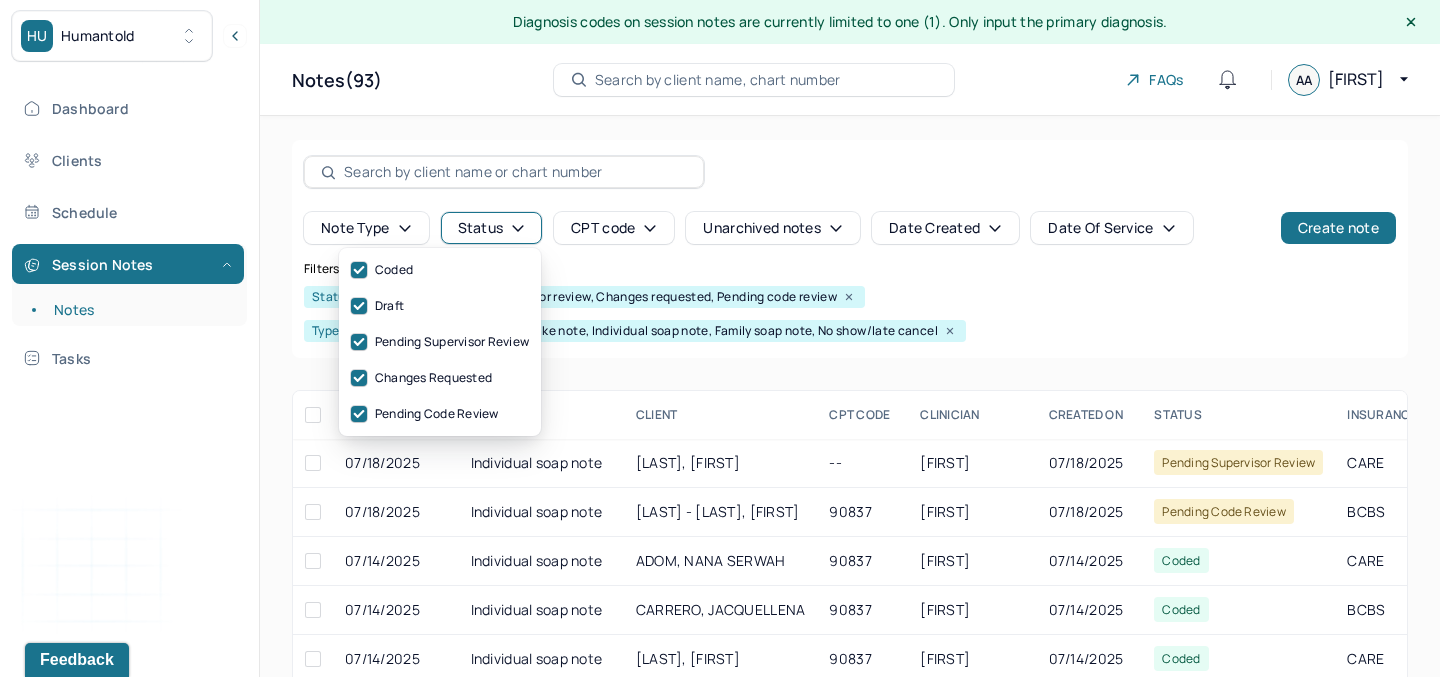 click on "Status" at bounding box center [492, 228] 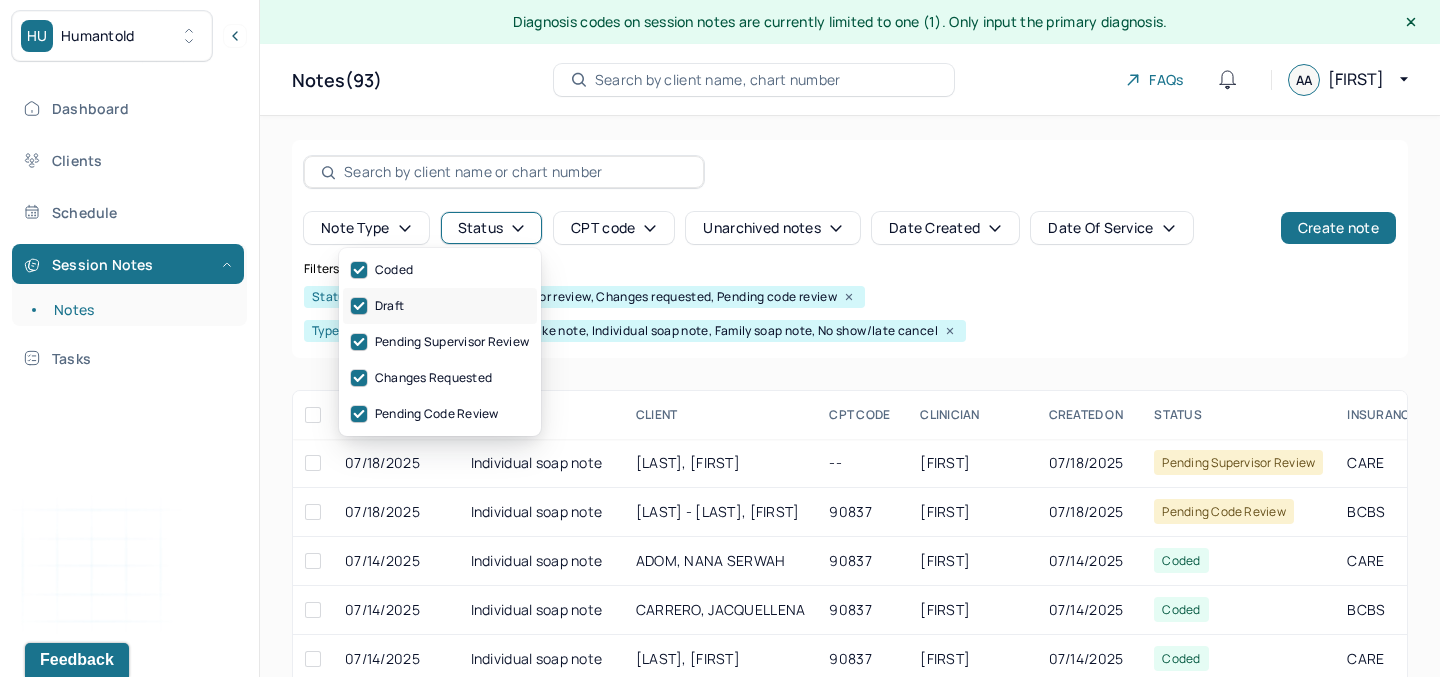 click on "Draft" at bounding box center (440, 306) 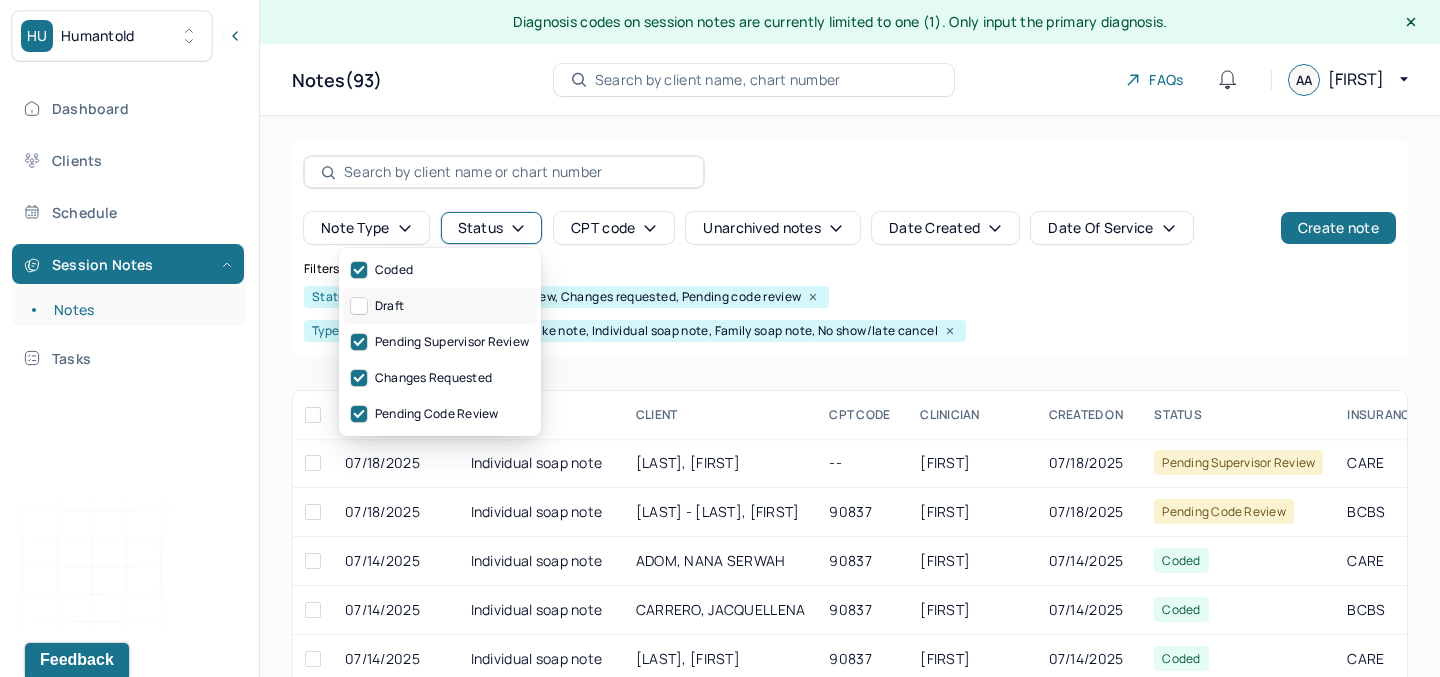click at bounding box center (359, 306) 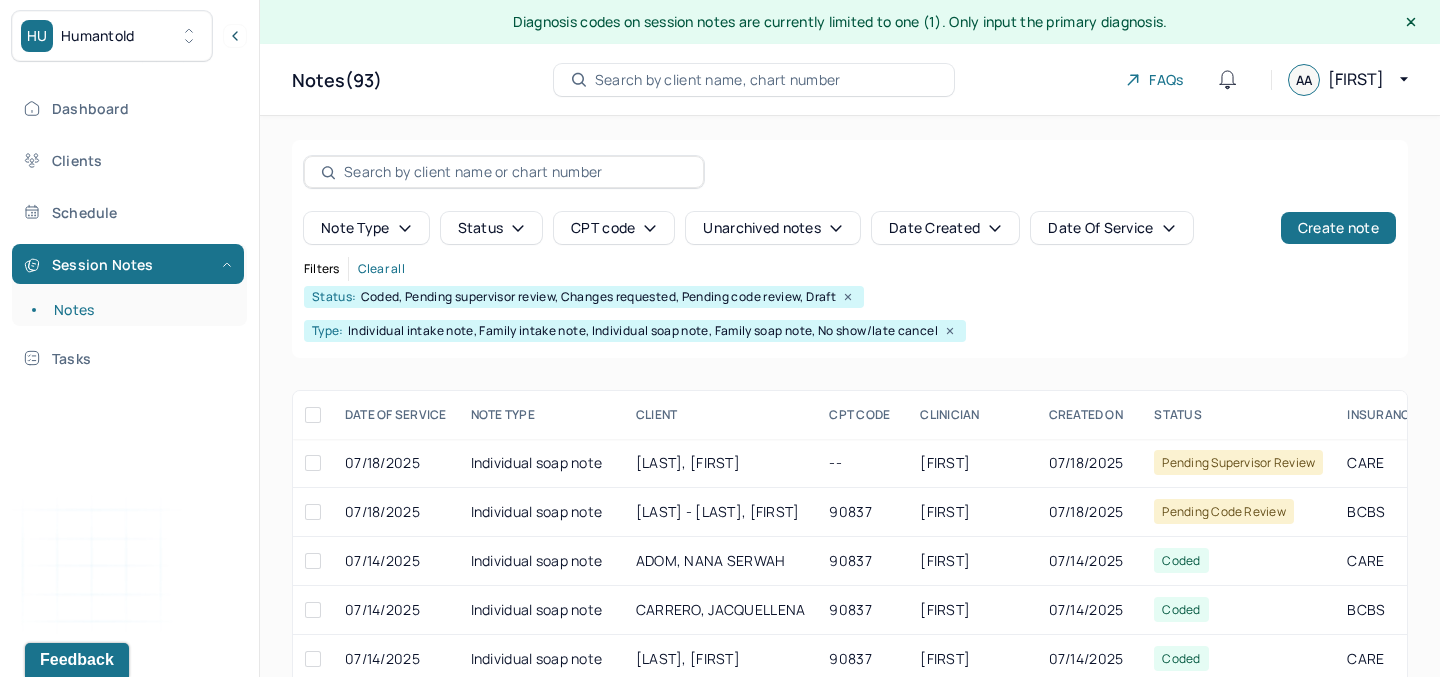 click on "Coded, Pending supervisor review, Changes requested, Pending code review, Draft" at bounding box center (598, 297) 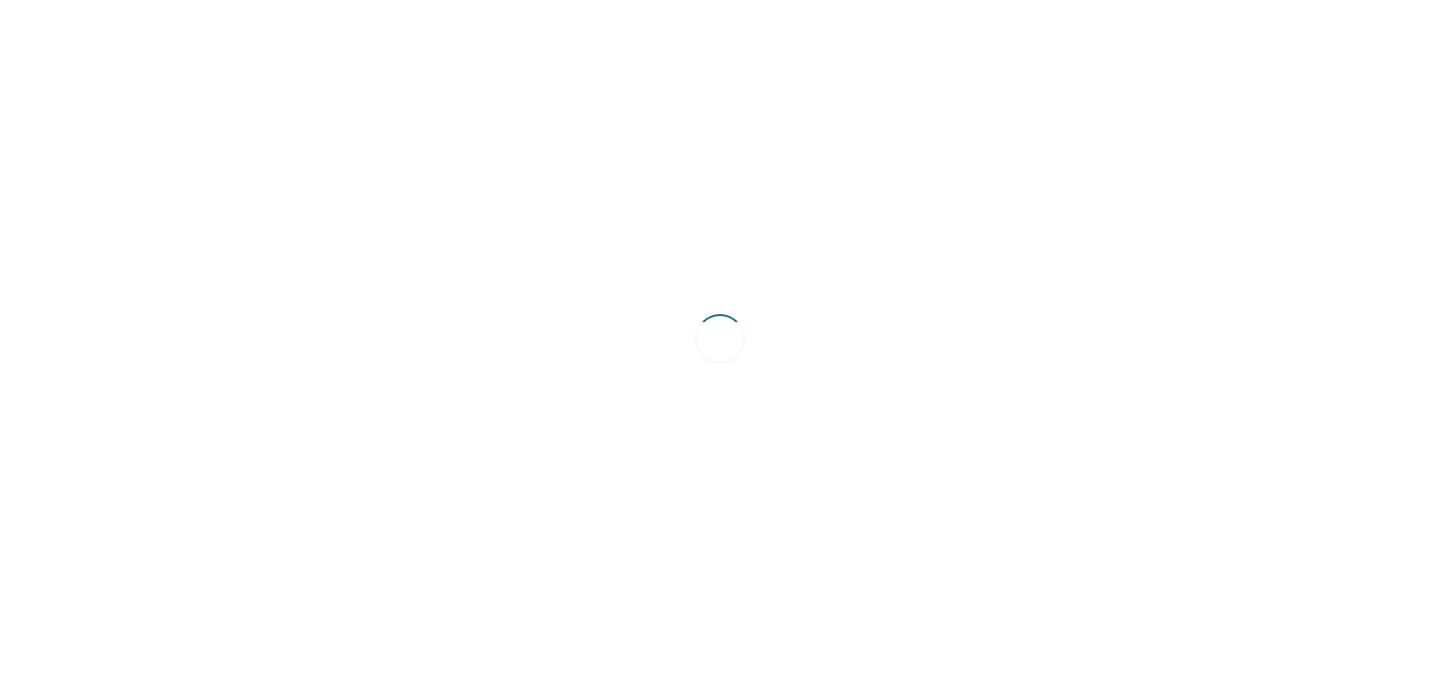 scroll, scrollTop: 0, scrollLeft: 0, axis: both 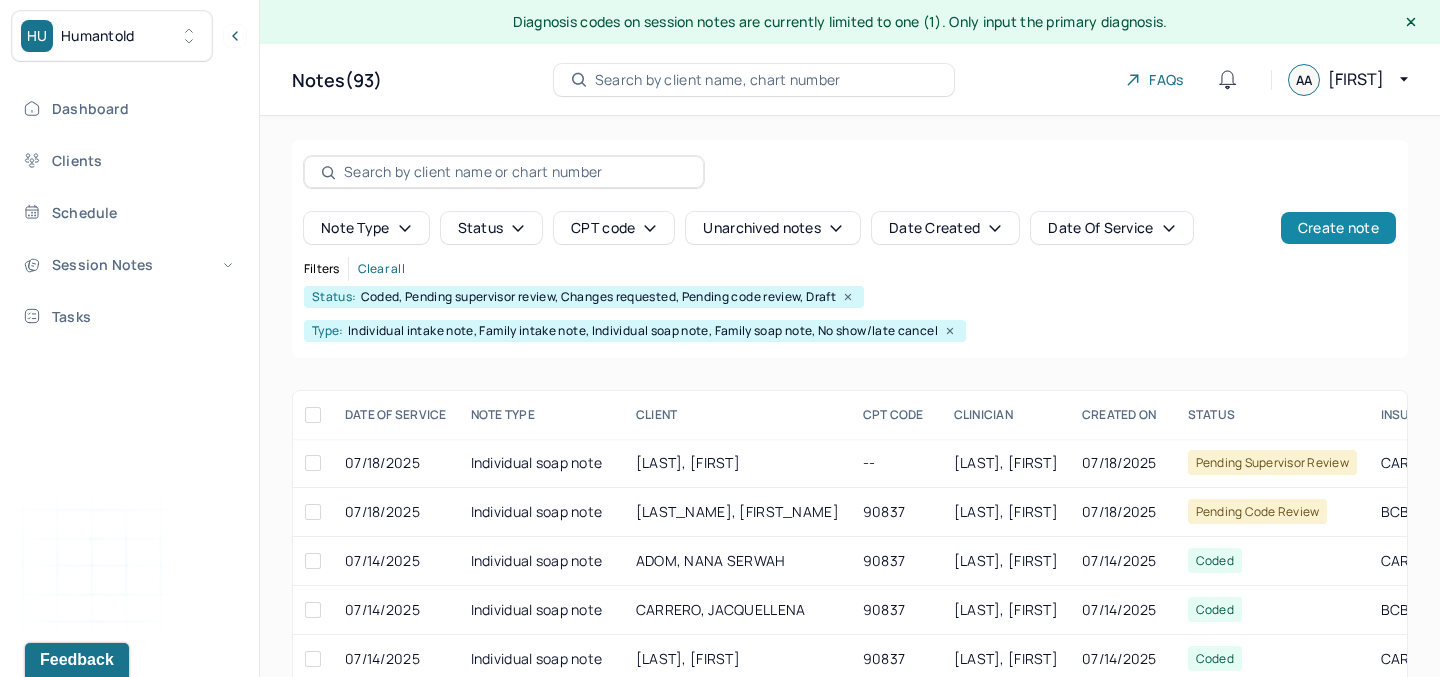 click on "Create note" at bounding box center [1338, 228] 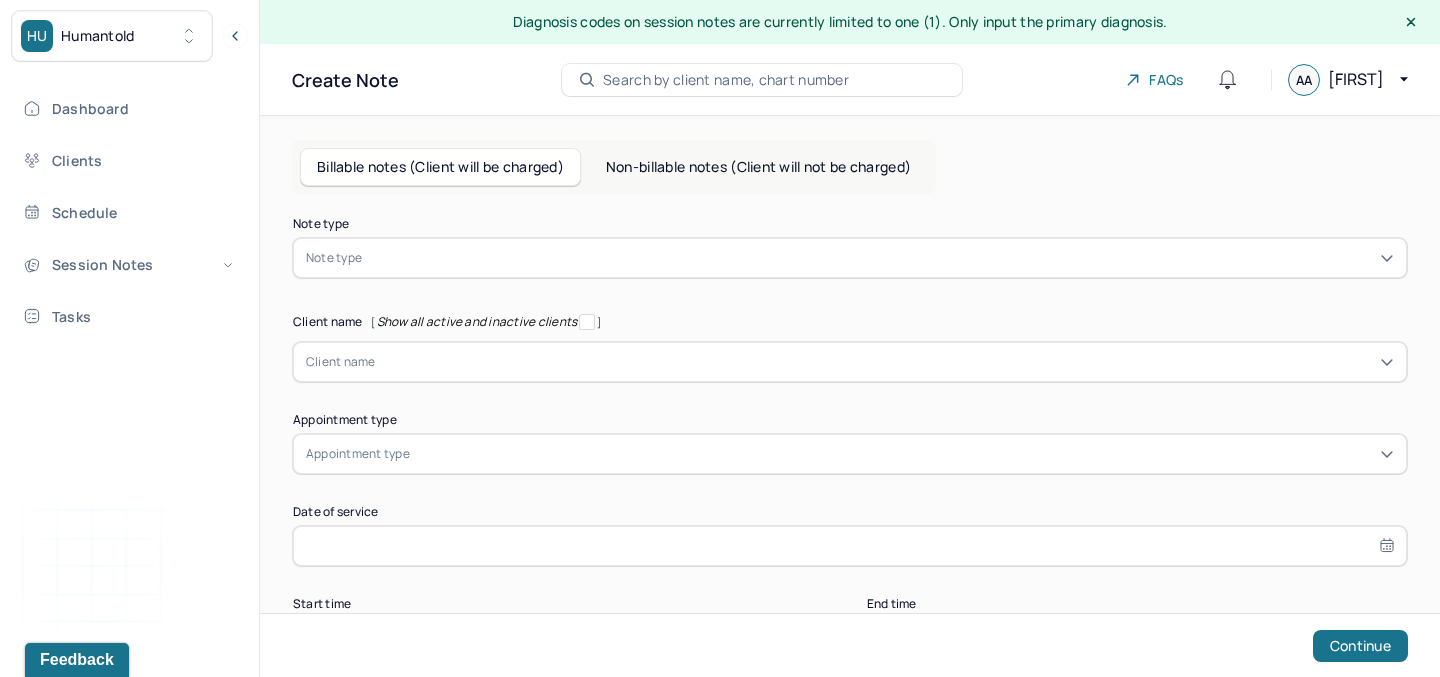 click on "Billable notes (Client will be charged)     Non-billable notes (Client will not be charged)" at bounding box center (614, 167) 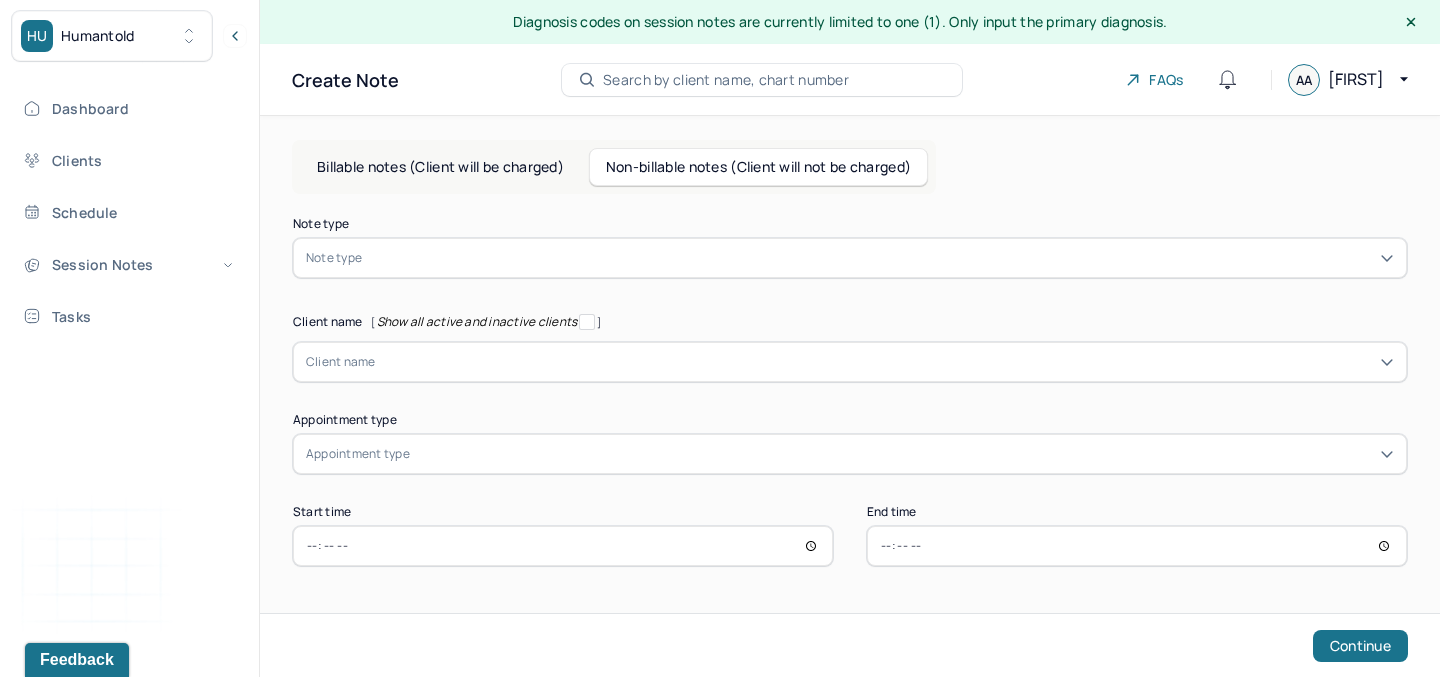 click at bounding box center (880, 258) 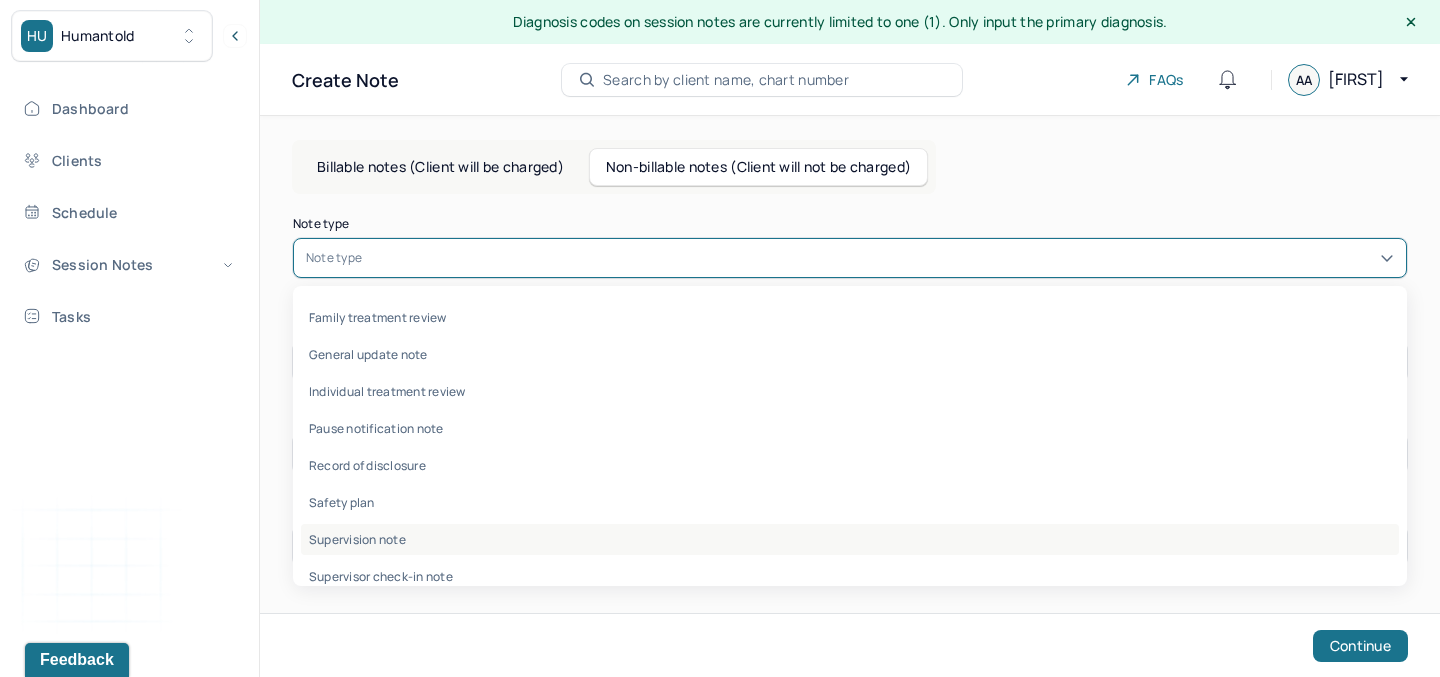click on "Supervision note" at bounding box center (850, 539) 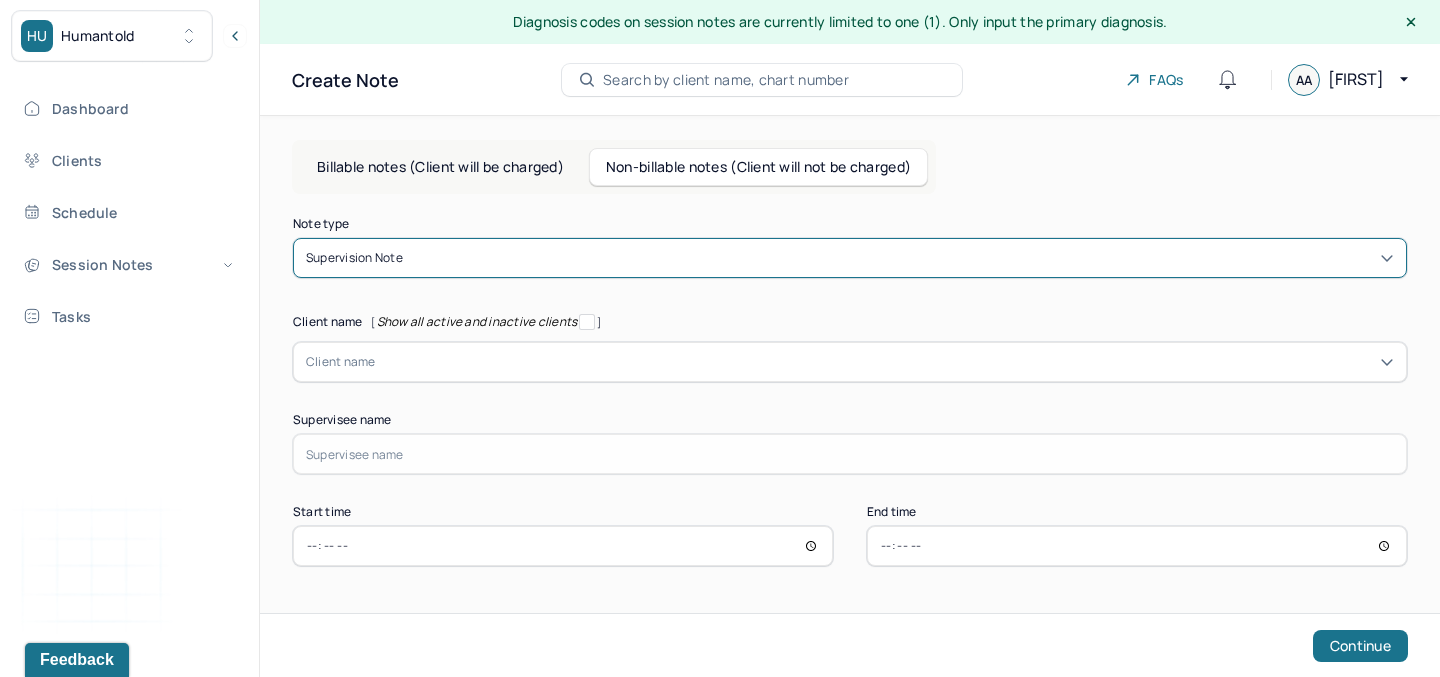 click on "Client name" at bounding box center (341, 362) 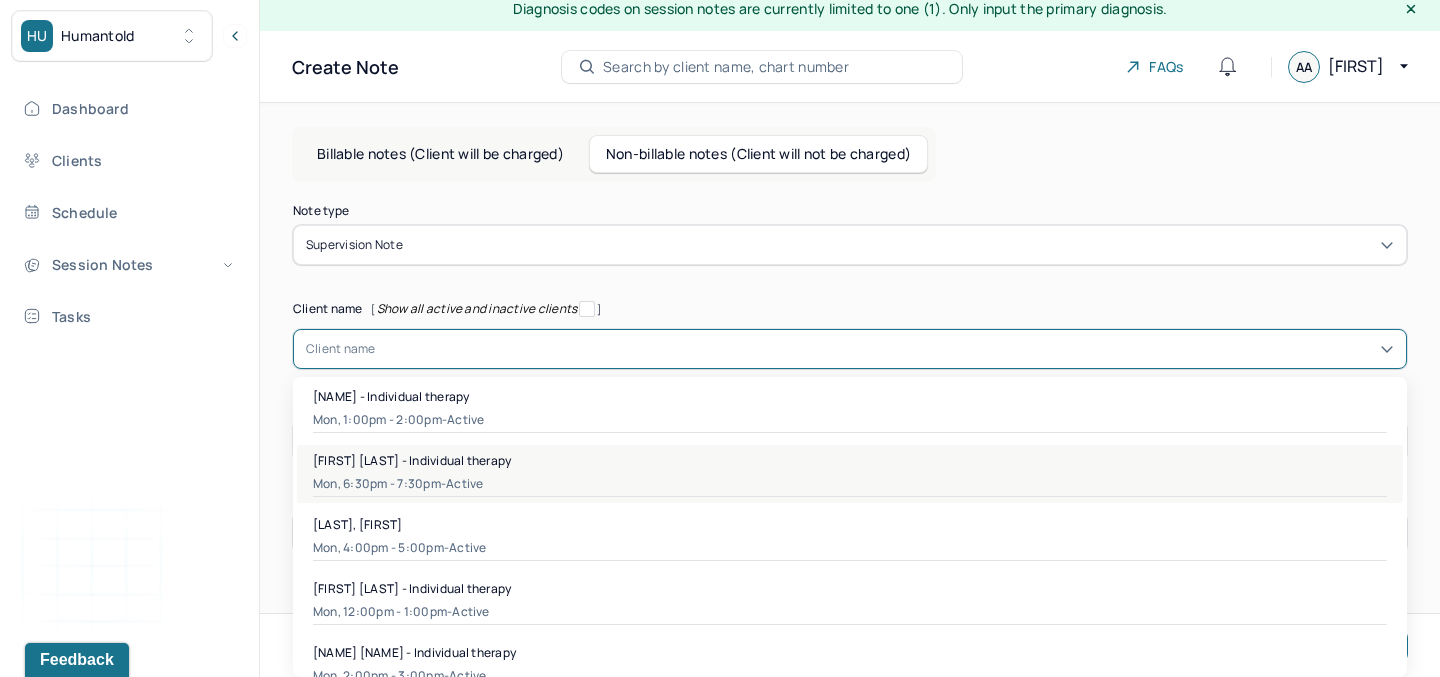 click on "[FIRST] [LAST] - Individual therapy" at bounding box center [412, 460] 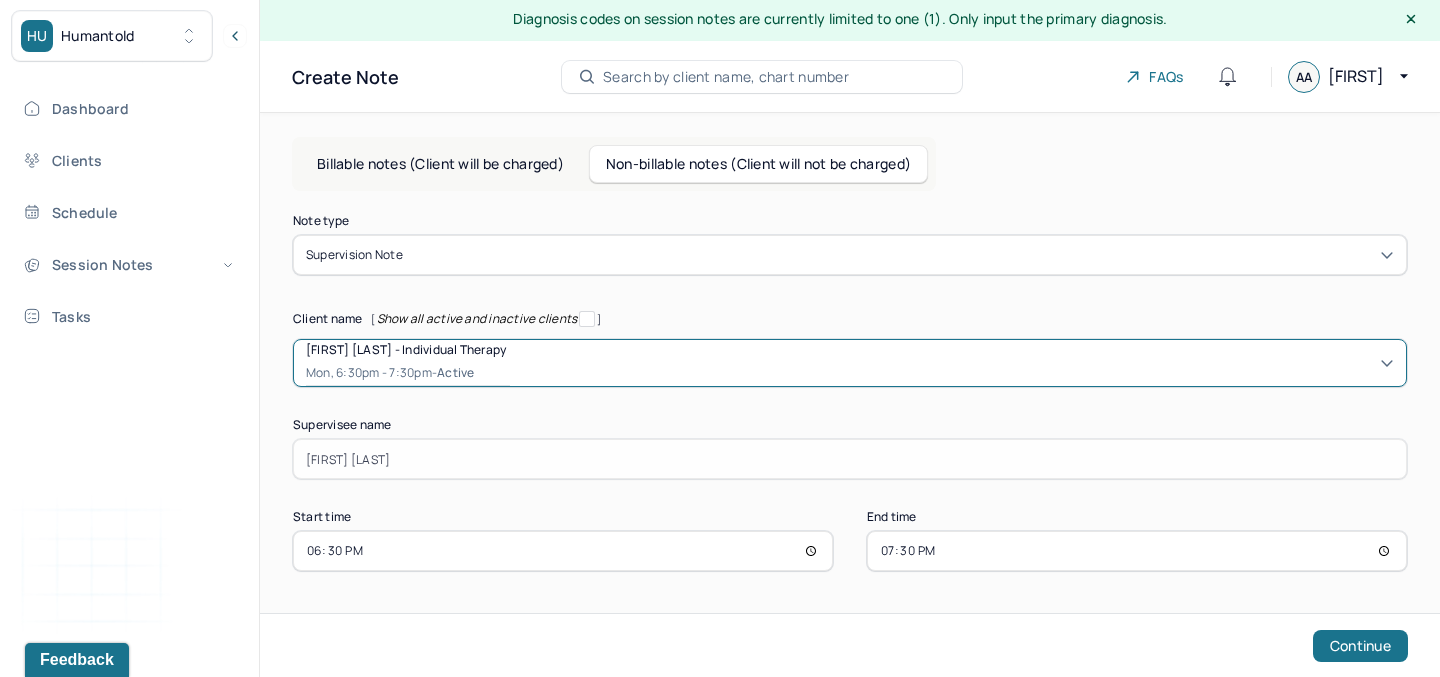 scroll, scrollTop: 2, scrollLeft: 0, axis: vertical 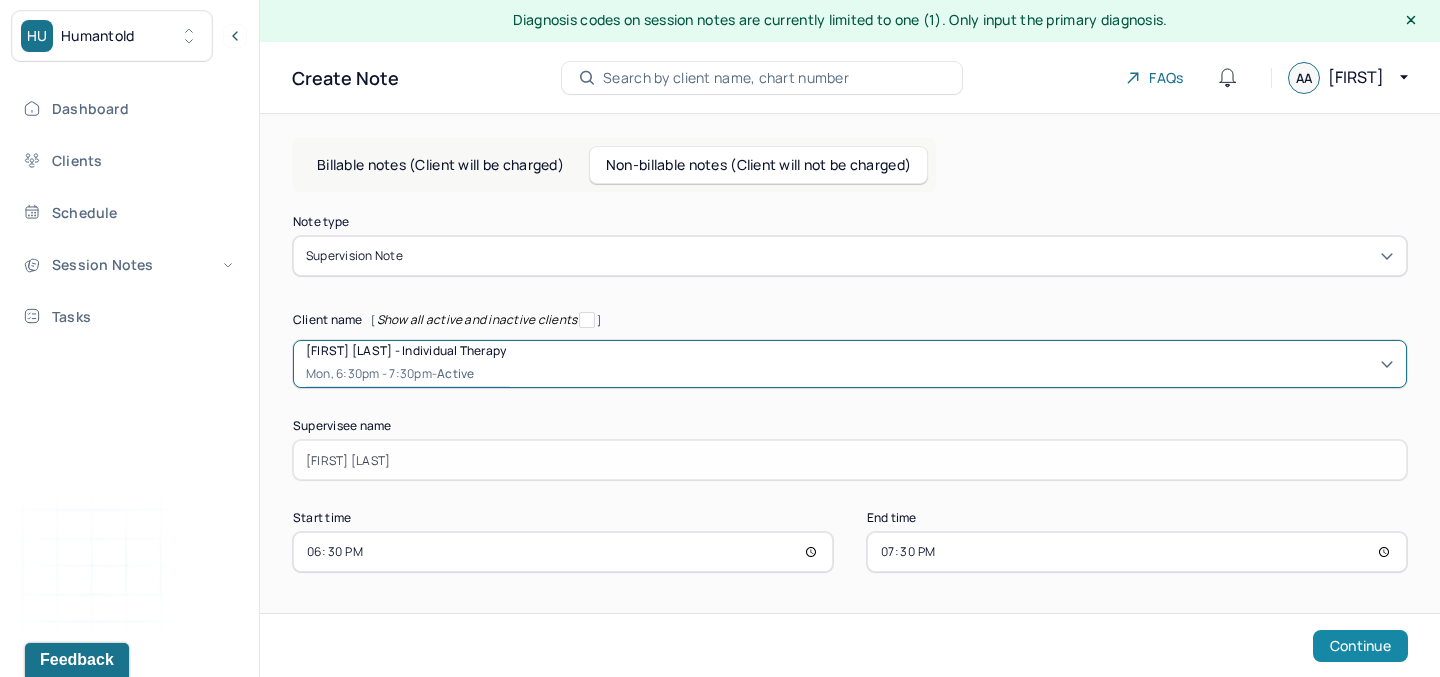 click on "Continue" at bounding box center [1360, 646] 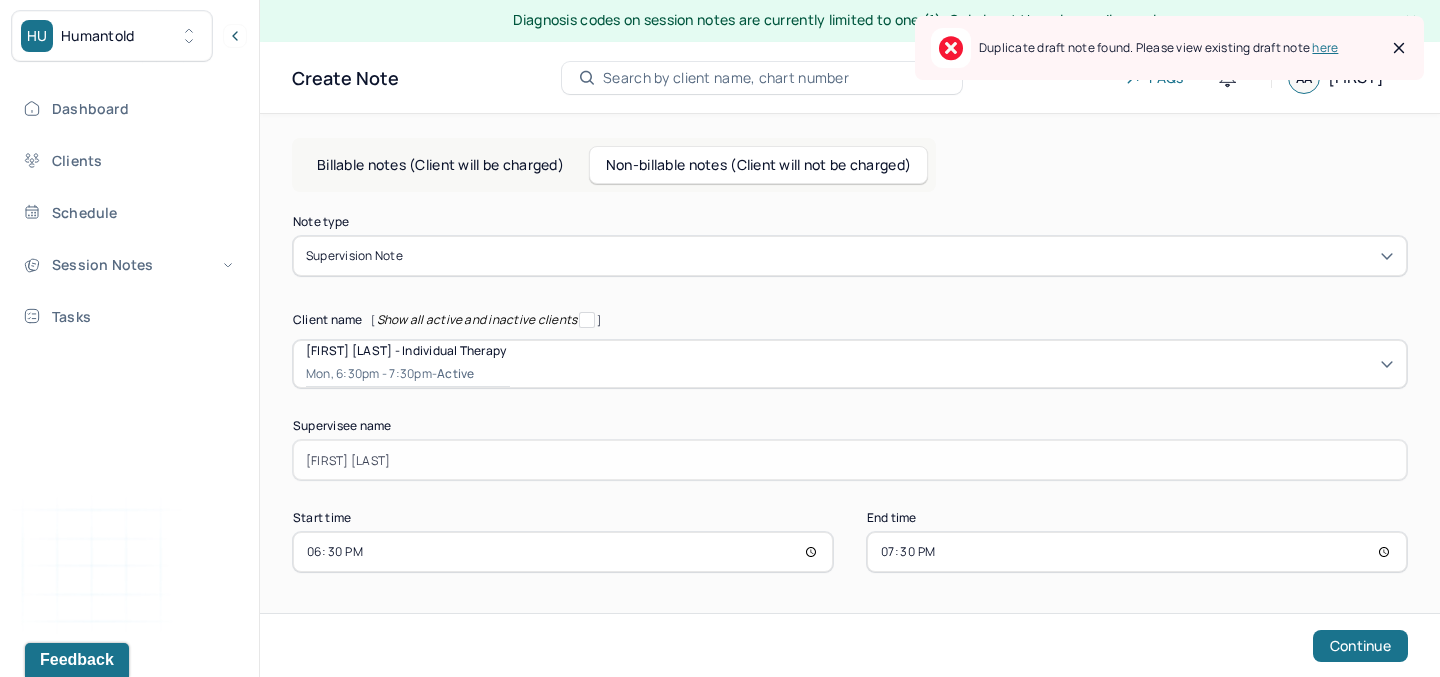 click on "here" at bounding box center [1325, 47] 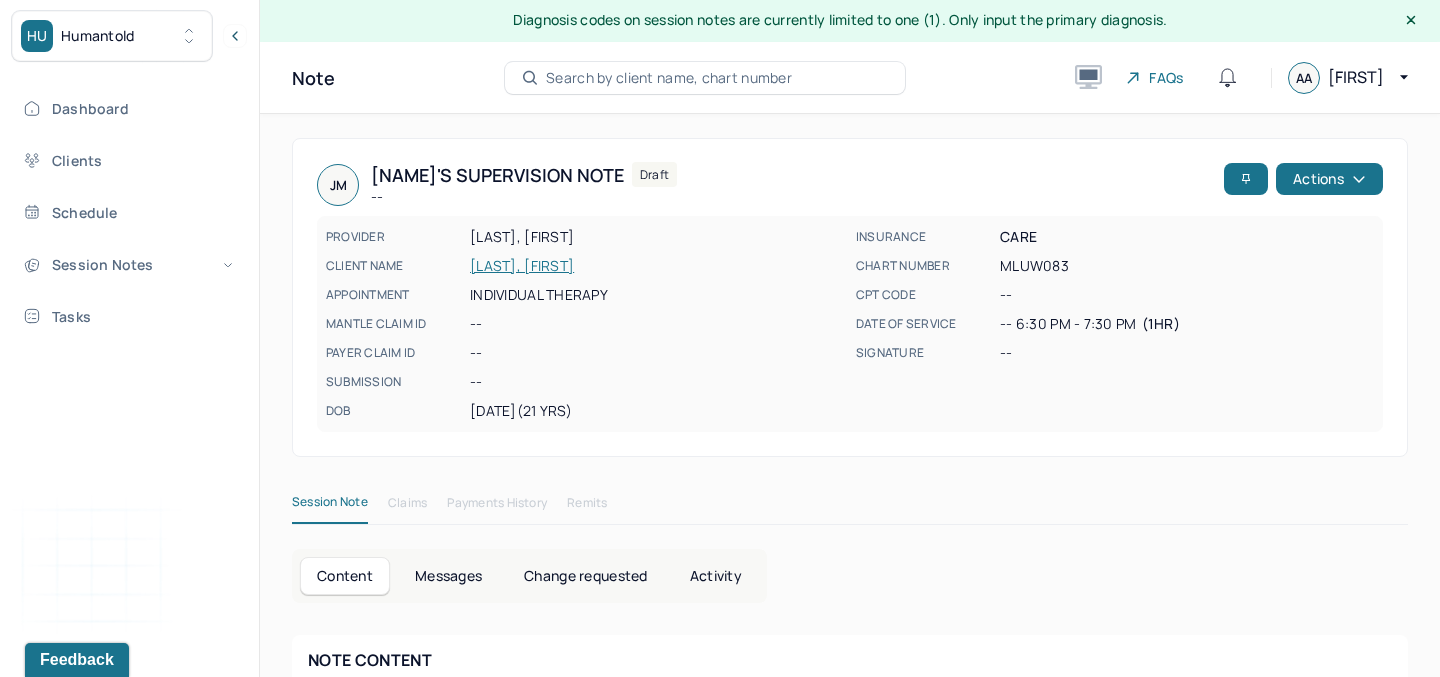 scroll, scrollTop: 254, scrollLeft: 0, axis: vertical 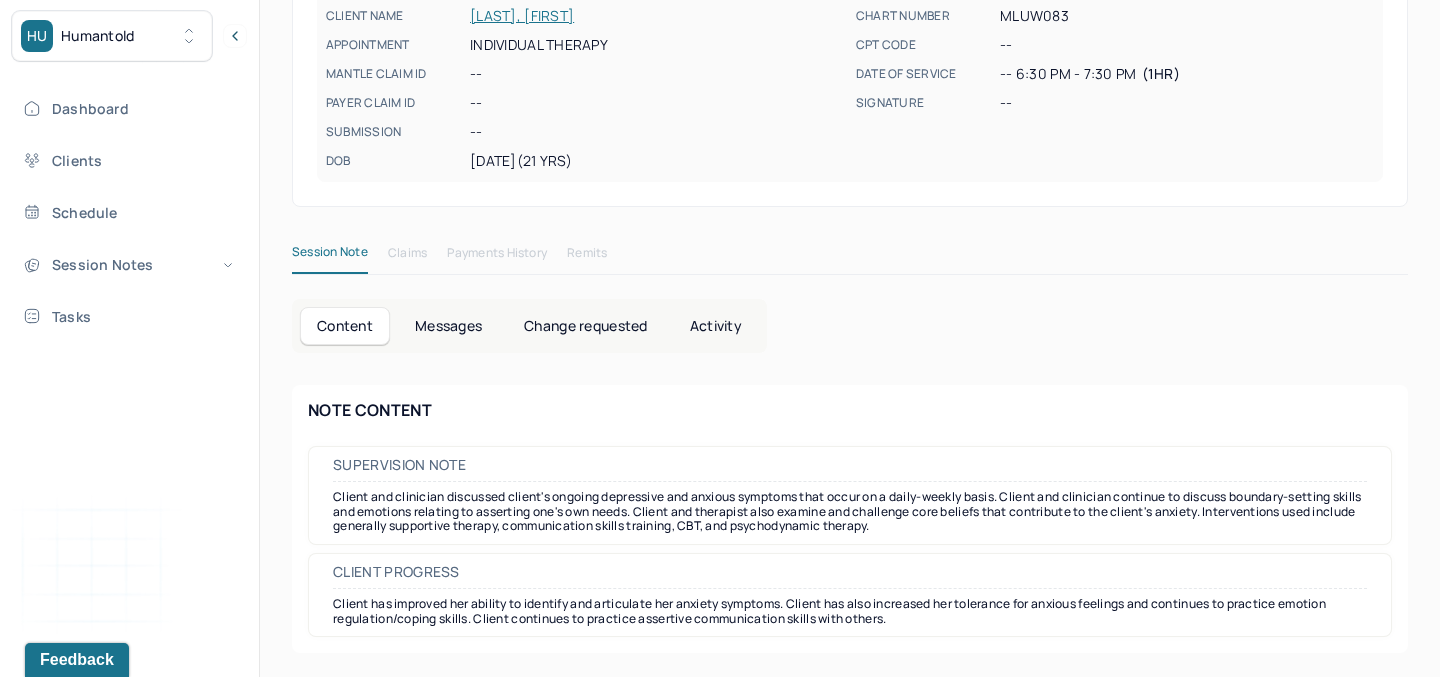 click on "Client and clinician discussed client's ongoing depressive and anxious symptoms that occur on a daily-weekly basis. Client and clinician continue to discuss boundary-setting skills and emotions relating to asserting one's own needs. Client and therapist also examine and challenge core beliefs that contribute to the client's anxiety. Interventions used include generally supportive therapy, communication skills training, CBT, and psychodynamic therapy." at bounding box center [850, 511] 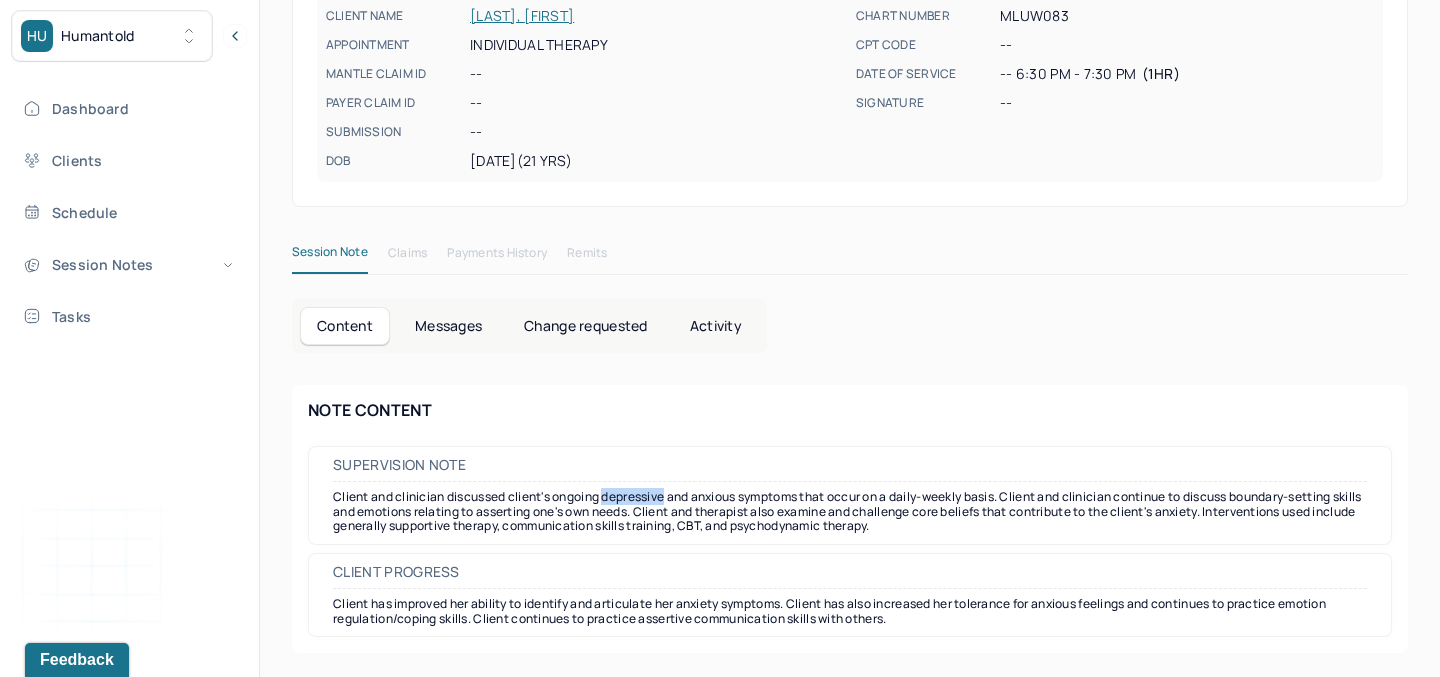 click on "Client and clinician discussed client's ongoing depressive and anxious symptoms that occur on a daily-weekly basis. Client and clinician continue to discuss boundary-setting skills and emotions relating to asserting one's own needs. Client and therapist also examine and challenge core beliefs that contribute to the client's anxiety. Interventions used include generally supportive therapy, communication skills training, CBT, and psychodynamic therapy." at bounding box center [850, 511] 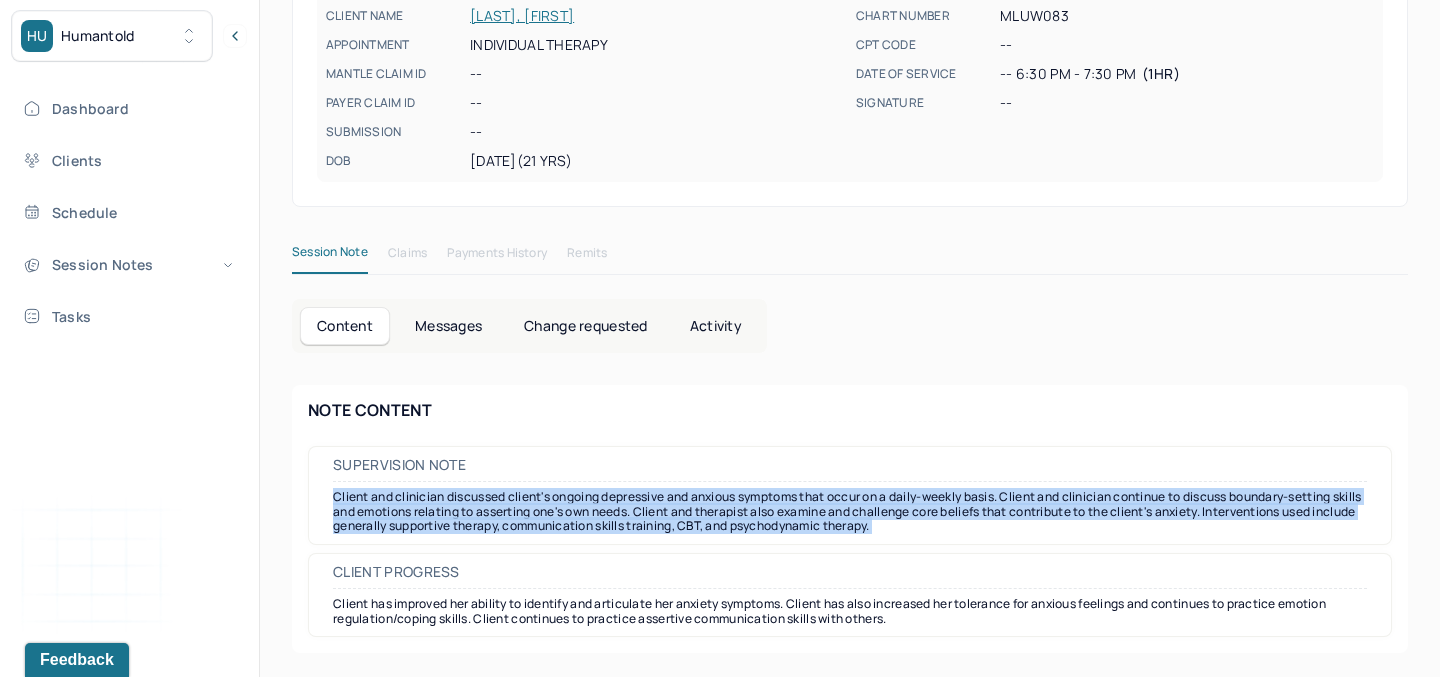 click on "Client and clinician discussed client's ongoing depressive and anxious symptoms that occur on a daily-weekly basis. Client and clinician continue to discuss boundary-setting skills and emotions relating to asserting one's own needs. Client and therapist also examine and challenge core beliefs that contribute to the client's anxiety. Interventions used include generally supportive therapy, communication skills training, CBT, and psychodynamic therapy." at bounding box center [850, 511] 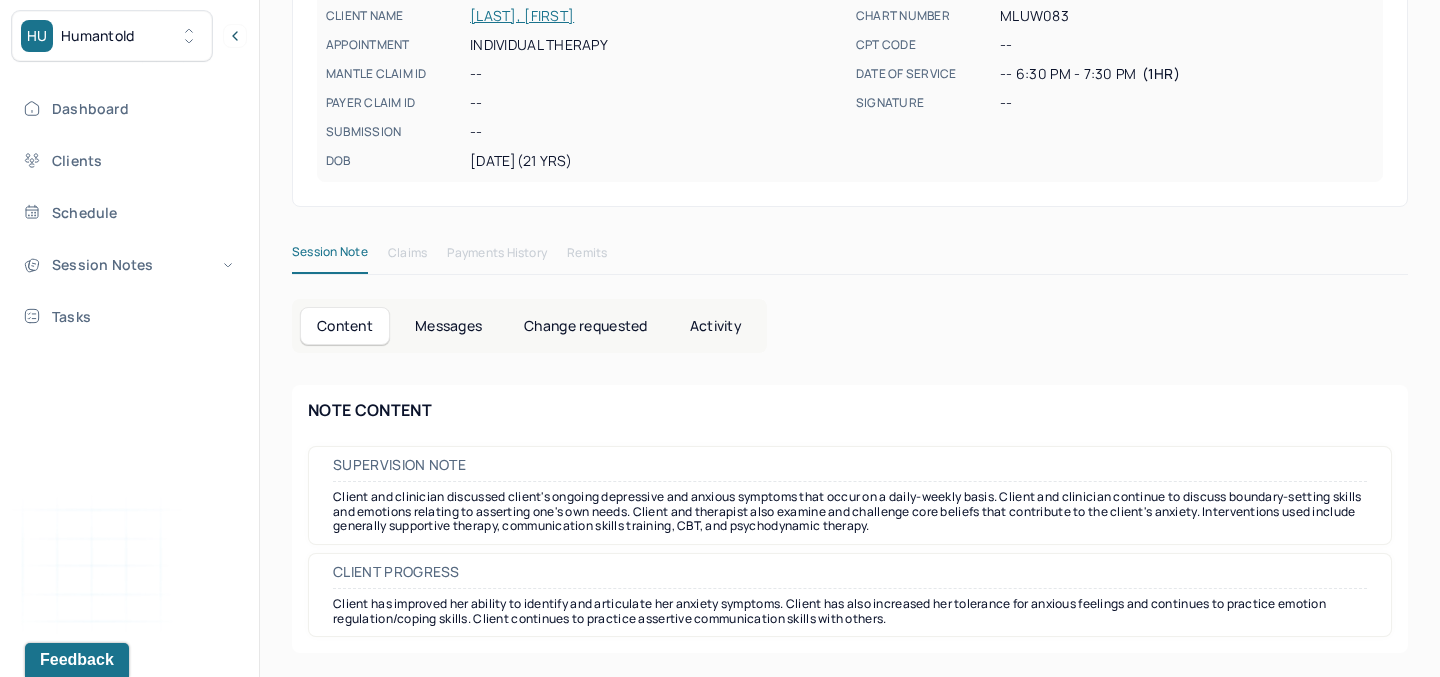 click on "Client and clinician discussed client's ongoing depressive and anxious symptoms that occur on a daily-weekly basis. Client and clinician continue to discuss boundary-setting skills and emotions relating to asserting one's own needs. Client and therapist also examine and challenge core beliefs that contribute to the client's anxiety. Interventions used include generally supportive therapy, communication skills training, CBT, and psychodynamic therapy." at bounding box center (850, 511) 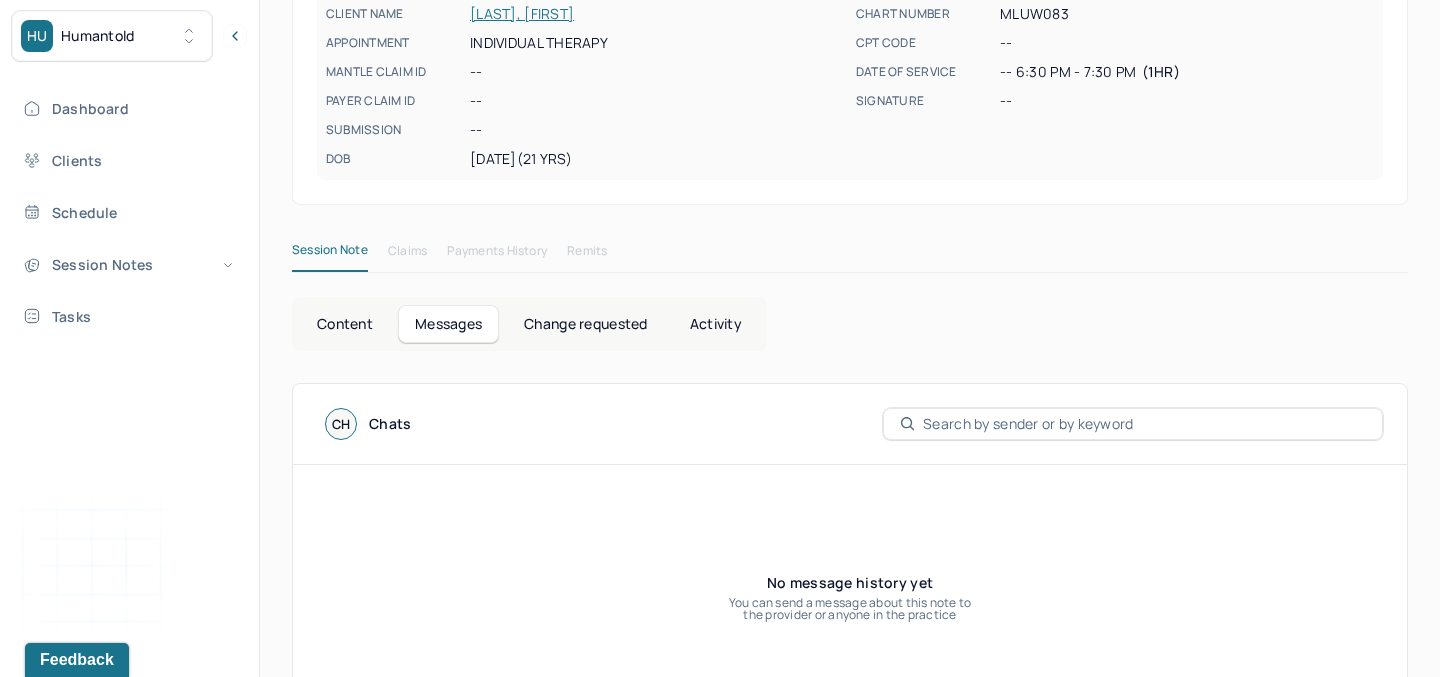 click on "Content" at bounding box center (345, 324) 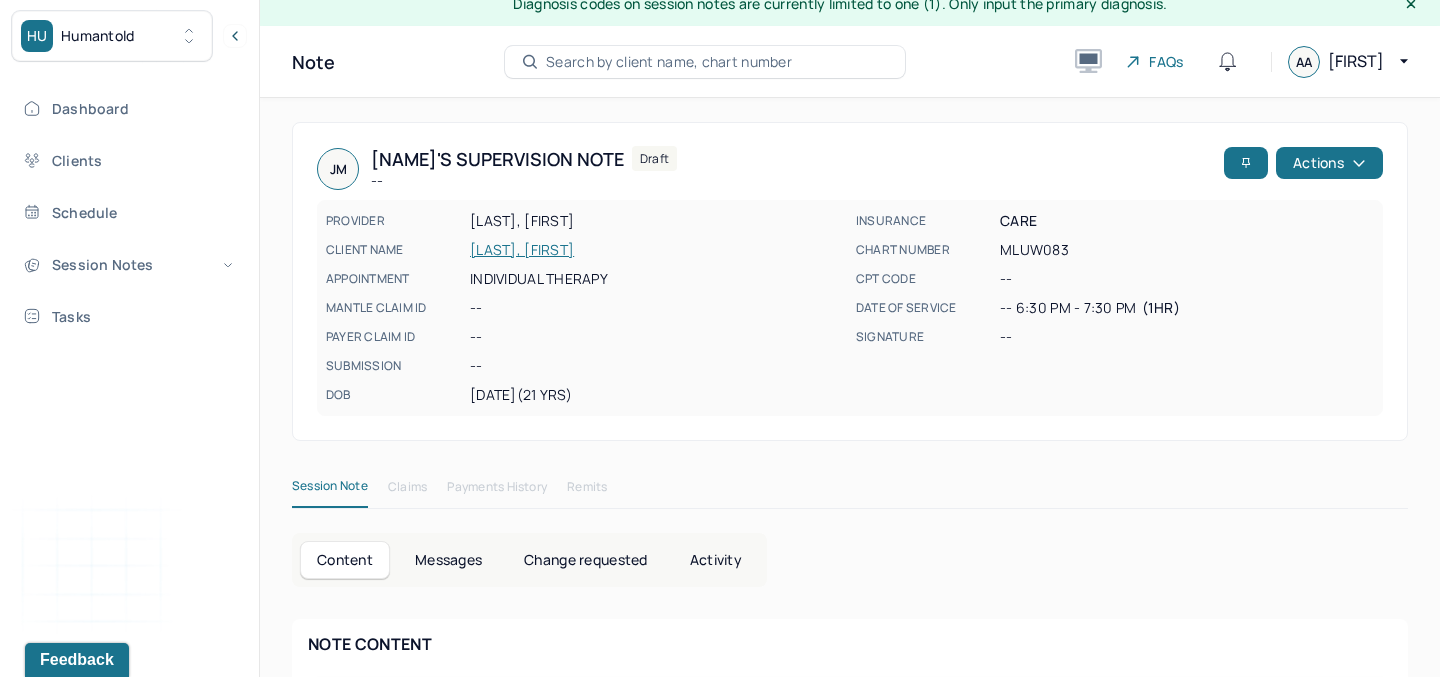 scroll, scrollTop: 0, scrollLeft: 0, axis: both 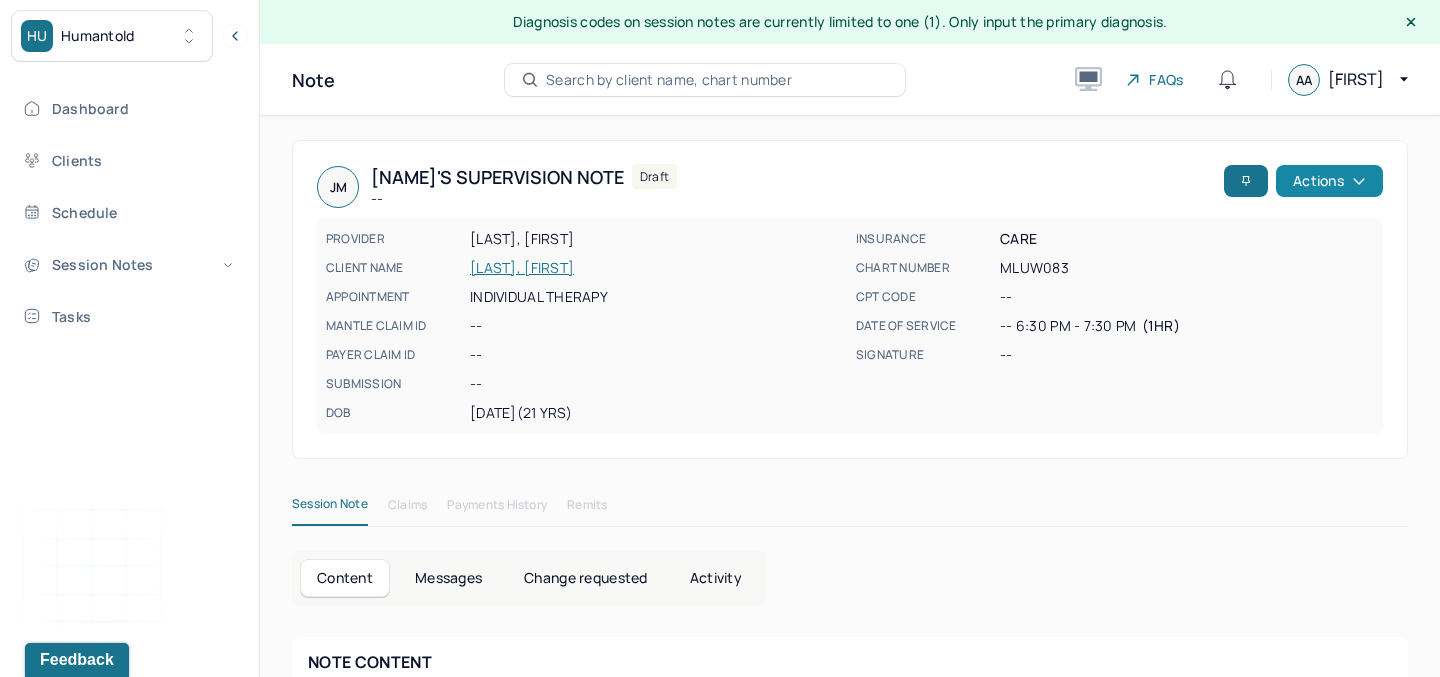click on "Actions" at bounding box center [1329, 181] 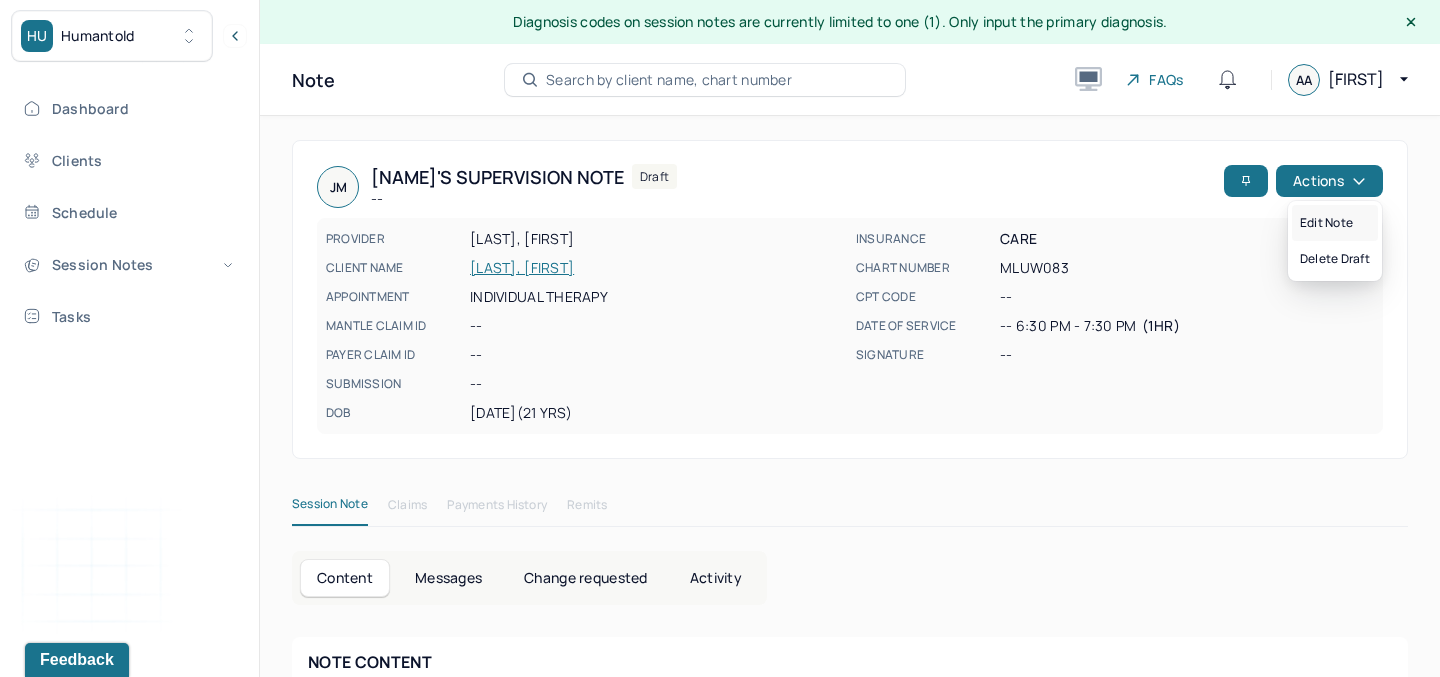 click on "Edit note" at bounding box center (1335, 223) 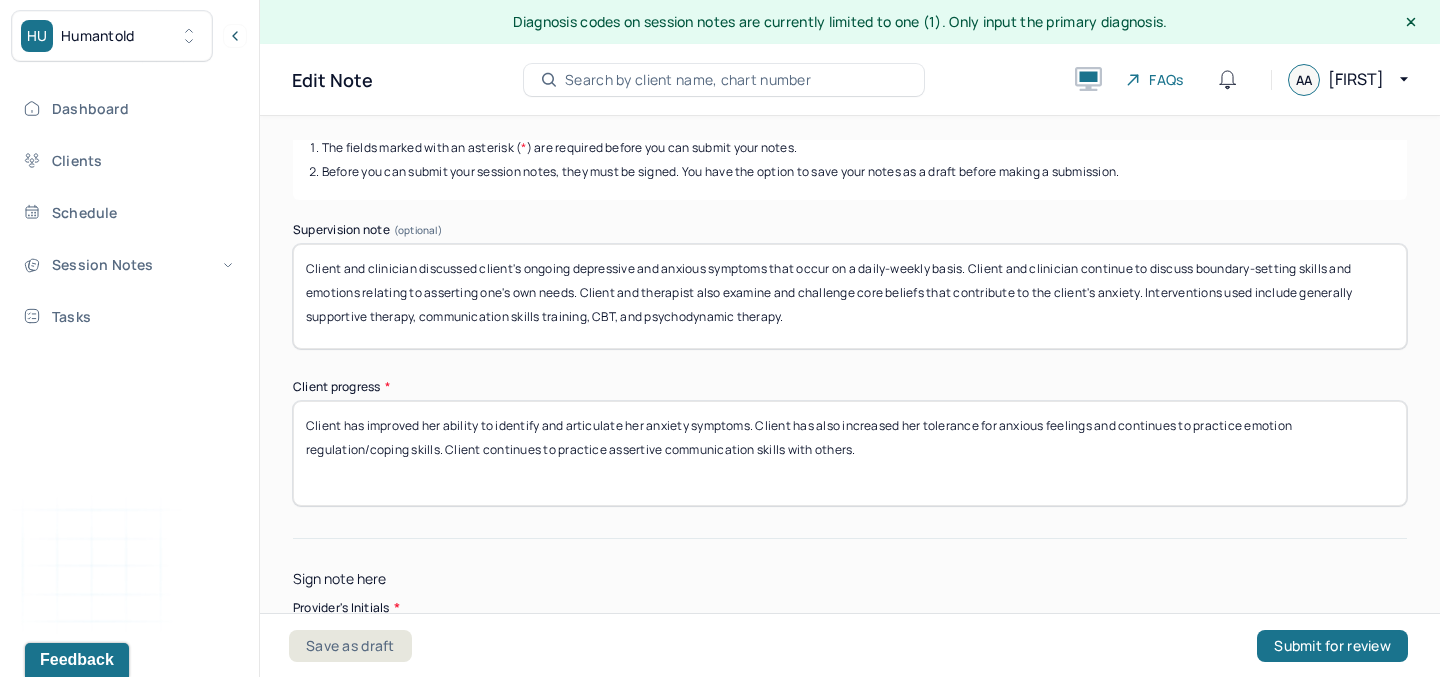 scroll, scrollTop: 339, scrollLeft: 0, axis: vertical 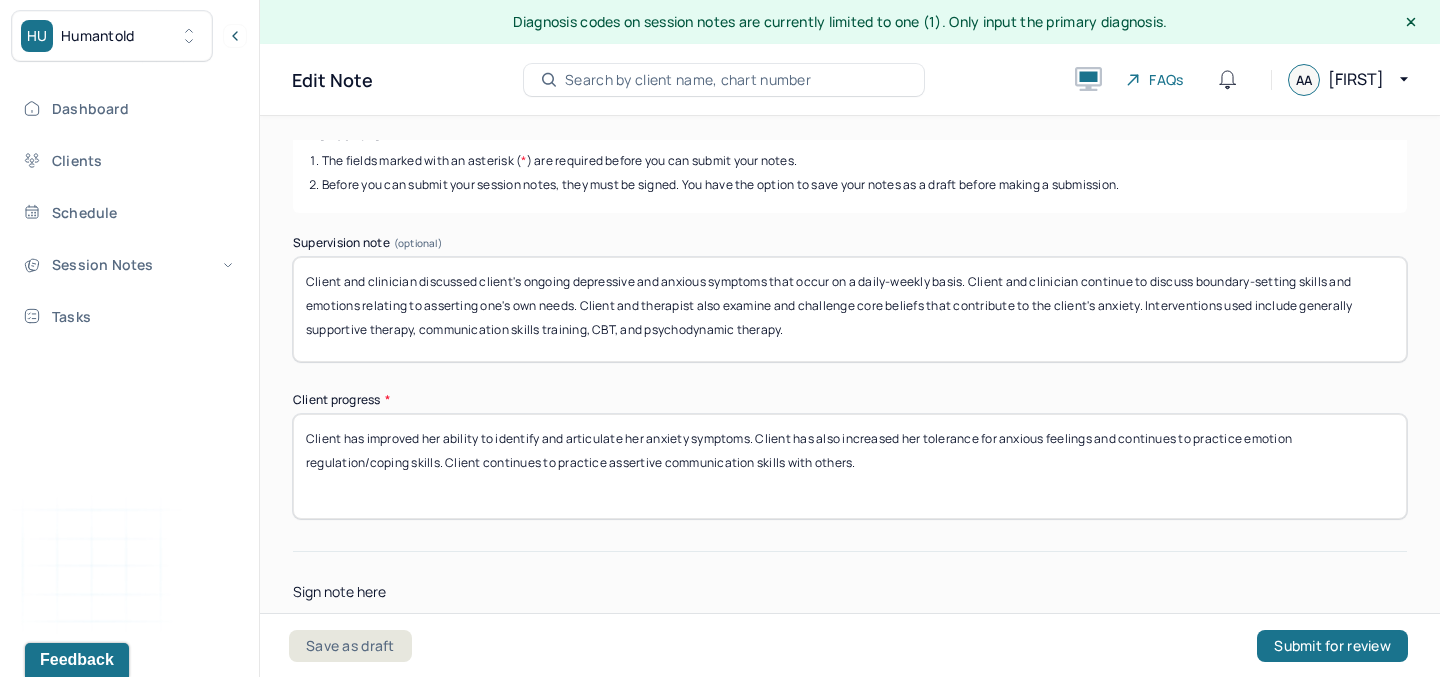 drag, startPoint x: 1197, startPoint y: 284, endPoint x: 580, endPoint y: 306, distance: 617.3921 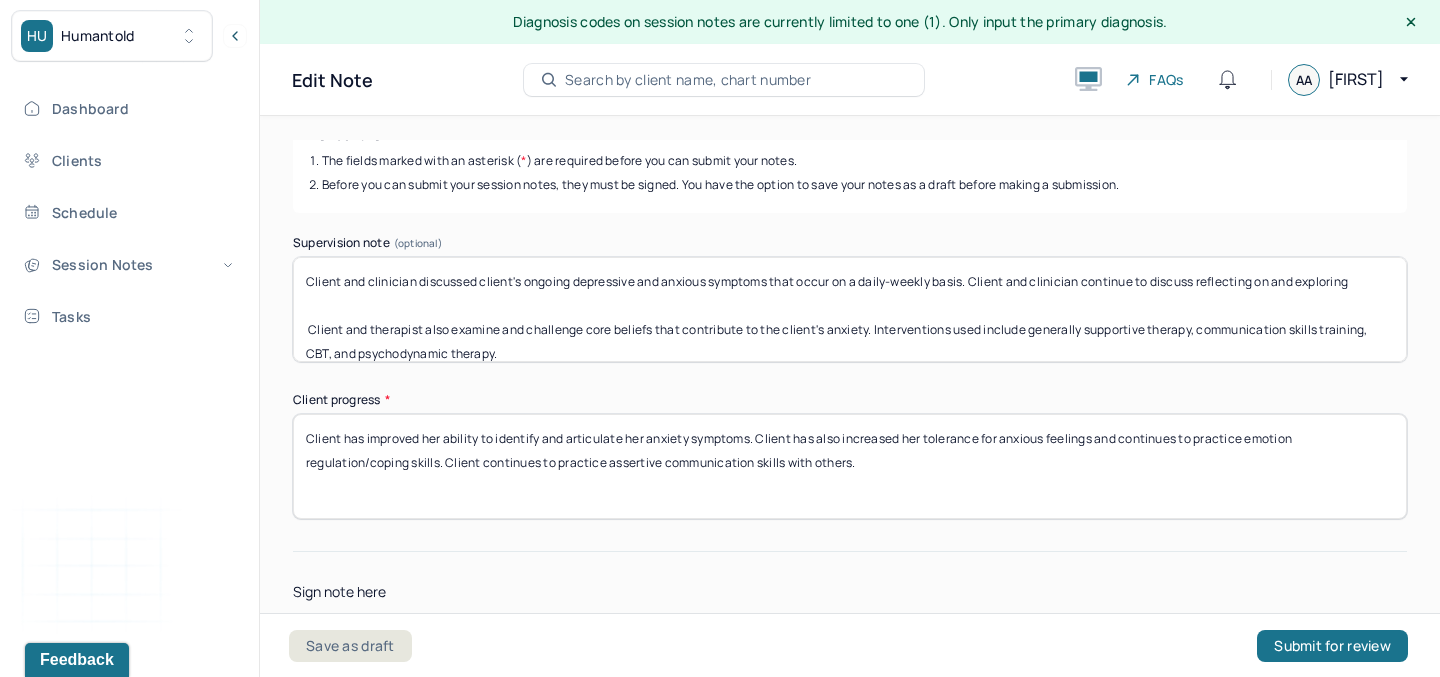 click on "Client and clinician discussed client's ongoing depressive and anxious symptoms that occur on a daily-weekly basis. Client and clinician continue to discuss boundary-setting skills and emotions relating to asserting one's own needs. Client and therapist also examine and challenge core beliefs that contribute to the client's anxiety. Interventions used include generally supportive therapy, communication skills training, CBT, and psychodynamic therapy." at bounding box center (850, 309) 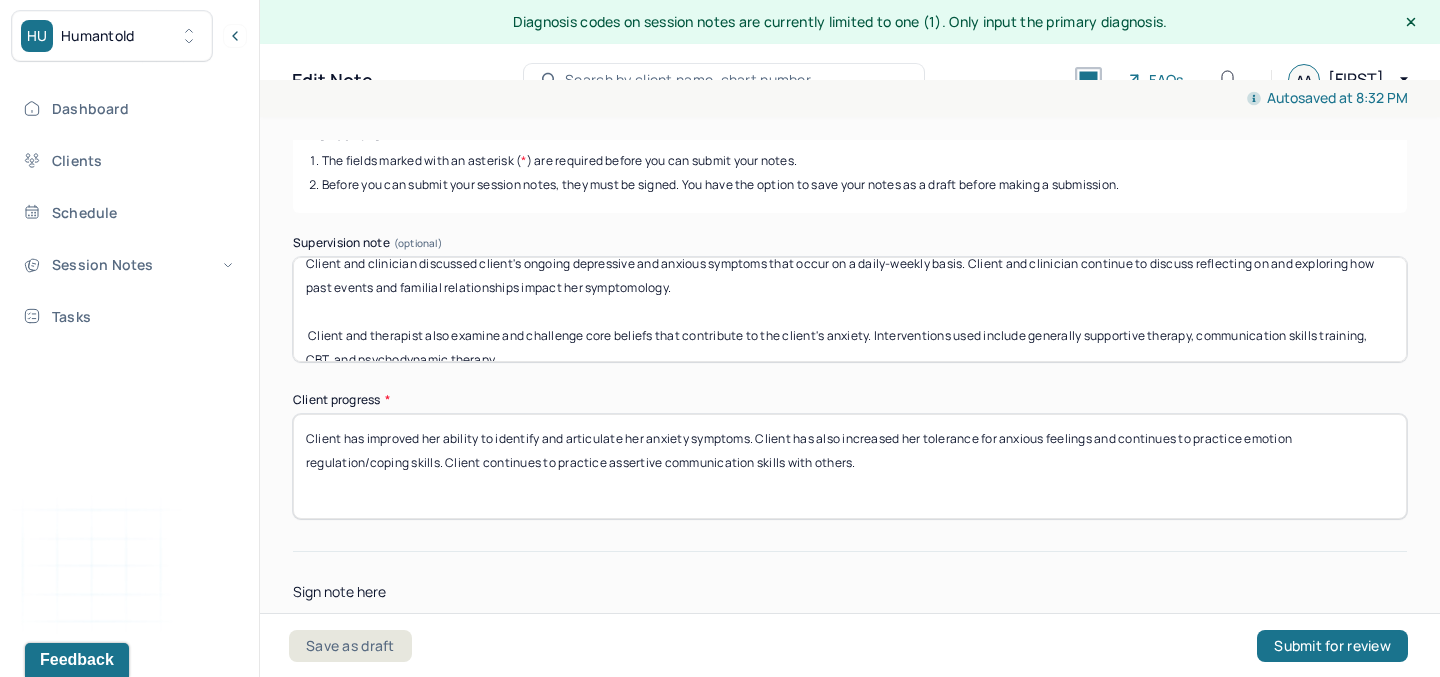 scroll, scrollTop: 19, scrollLeft: 0, axis: vertical 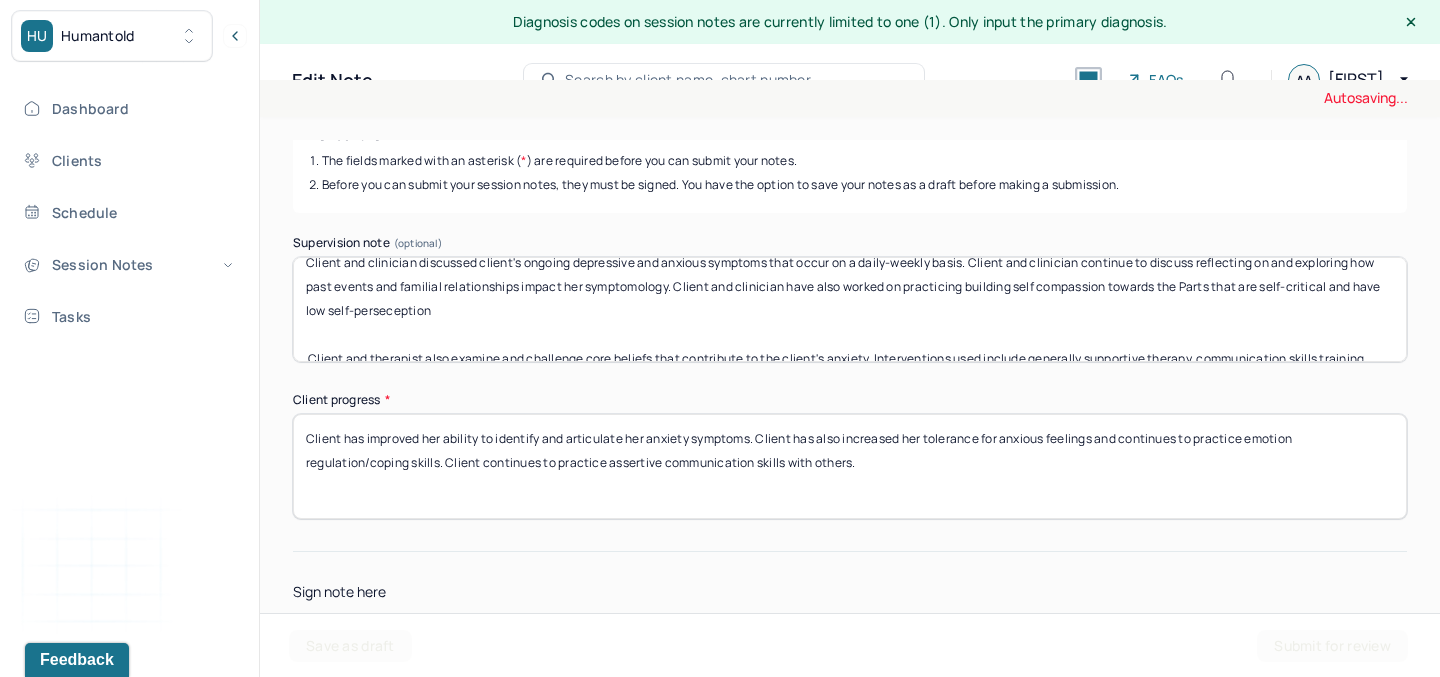 click on "Client and clinician discussed client's ongoing depressive and anxious symptoms that occur on a daily-weekly basis. Client and clinician continue to discuss reflecting on and exploring how past events and familial relationships impact her symptomology. Client and clinician have also worked on practicing building self compassion towards the Parts that are self
Client and therapist also examine and challenge core beliefs that contribute to the client's anxiety. Interventions used include generally supportive therapy, communication skills training, CBT, and psychodynamic therapy." at bounding box center [850, 309] 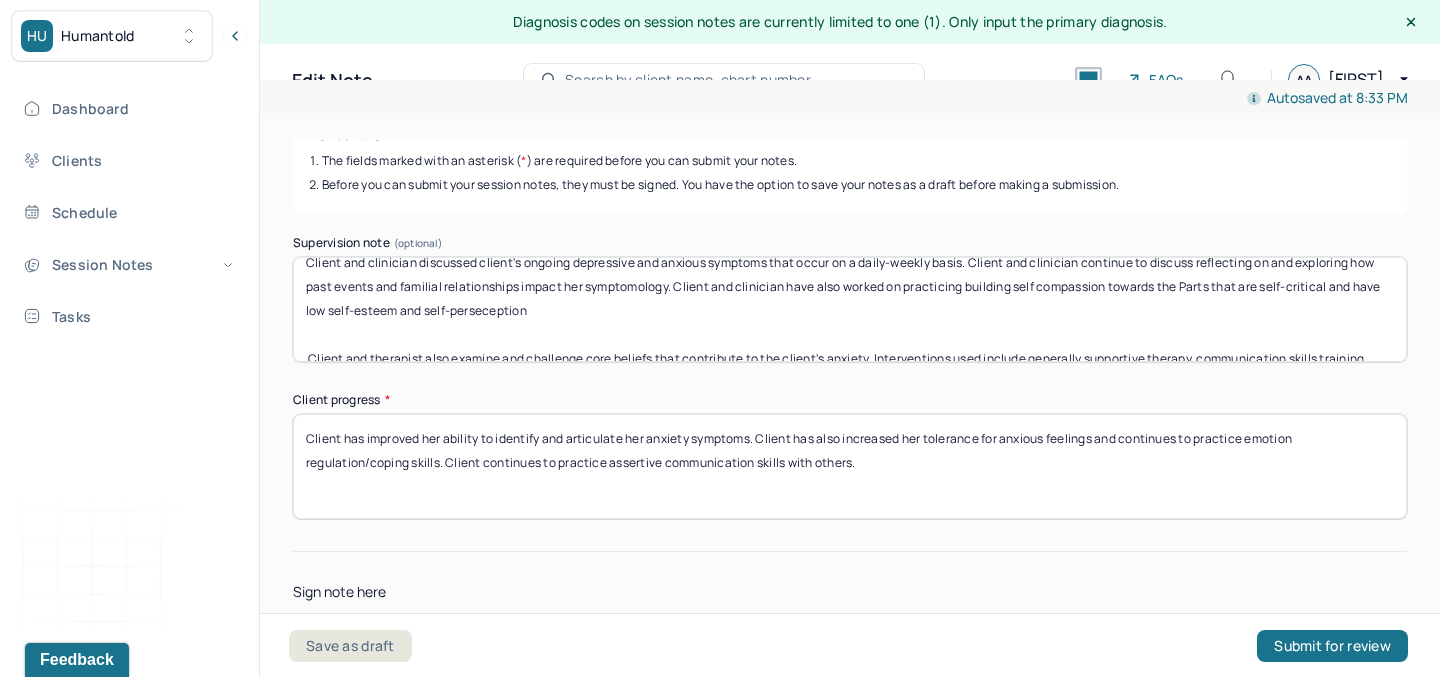 click on "Client and clinician discussed client's ongoing depressive and anxious symptoms that occur on a daily-weekly basis. Client and clinician continue to discuss reflecting on and exploring how past events and familial relationships impact her symptomology. Client and clinician have also worked on practicing building self compassion towards the Parts that are self-critical and have low self-perseception
Client and therapist also examine and challenge core beliefs that contribute to the client's anxiety. Interventions used include generally supportive therapy, communication skills training, CBT, and psychodynamic therapy." at bounding box center (850, 309) 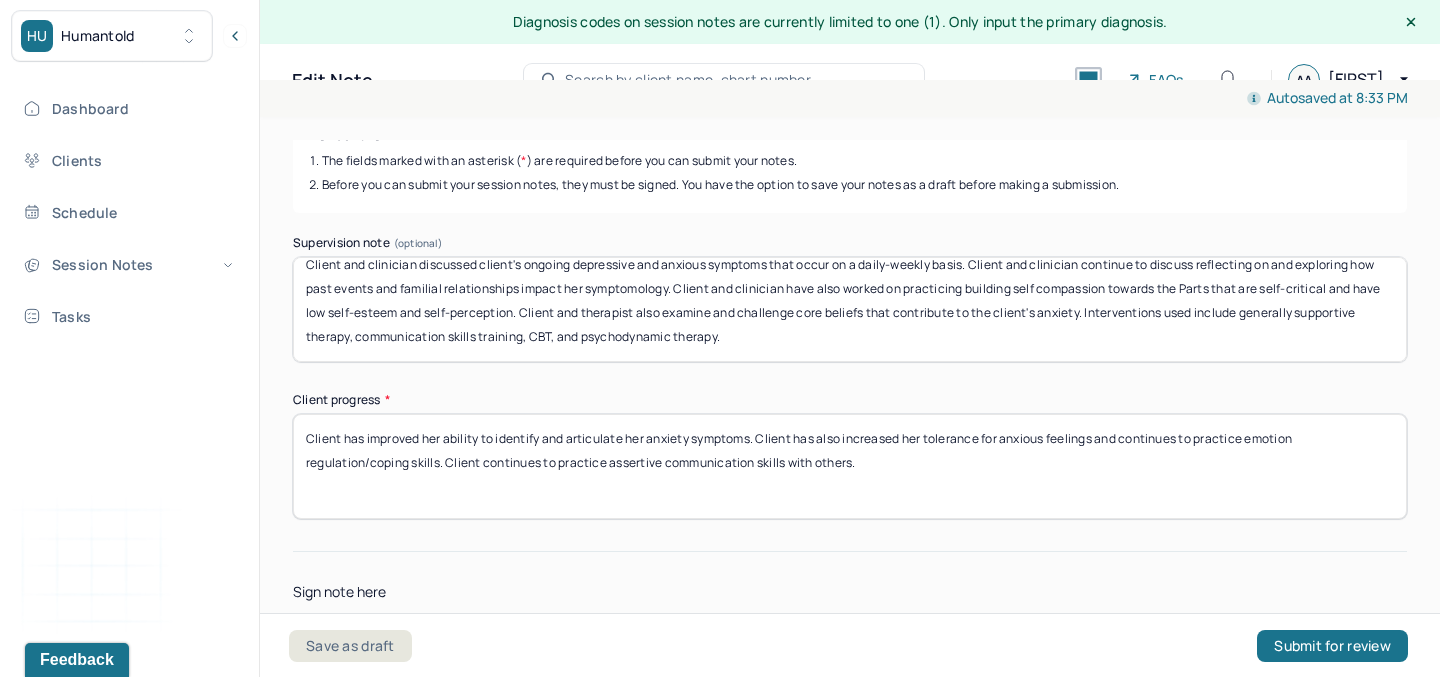 click on "Client and clinician discussed client's ongoing depressive and anxious symptoms that occur on a daily-weekly basis. Client and clinician continue to discuss reflecting on and exploring how past events and familial relationships impact her symptomology. Client and clinician have also worked on practicing building self compassion towards the Parts that are self-critical and have low self-esteem and self-perseception
Client and therapist also examine and challenge core beliefs that contribute to the client's anxiety. Interventions used include generally supportive therapy, communication skills training, CBT, and psychodynamic therapy." at bounding box center [850, 309] 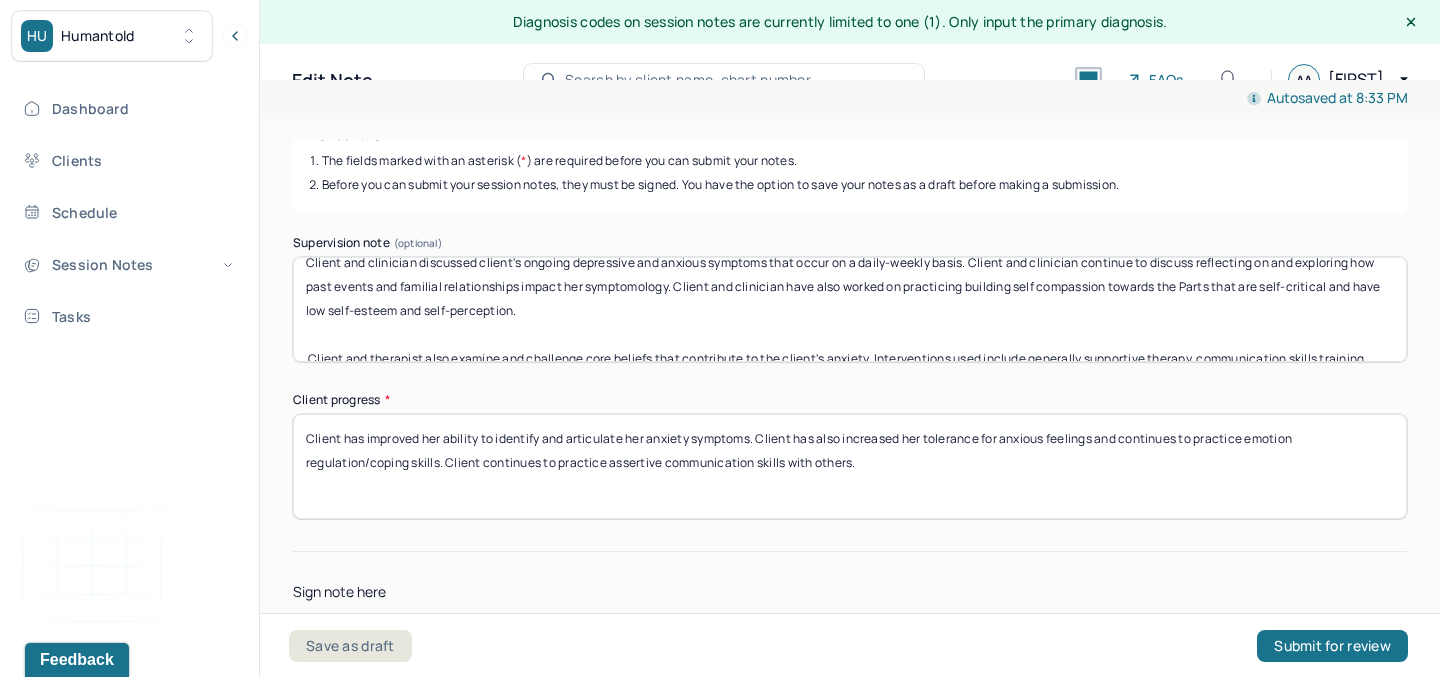 scroll, scrollTop: 64, scrollLeft: 0, axis: vertical 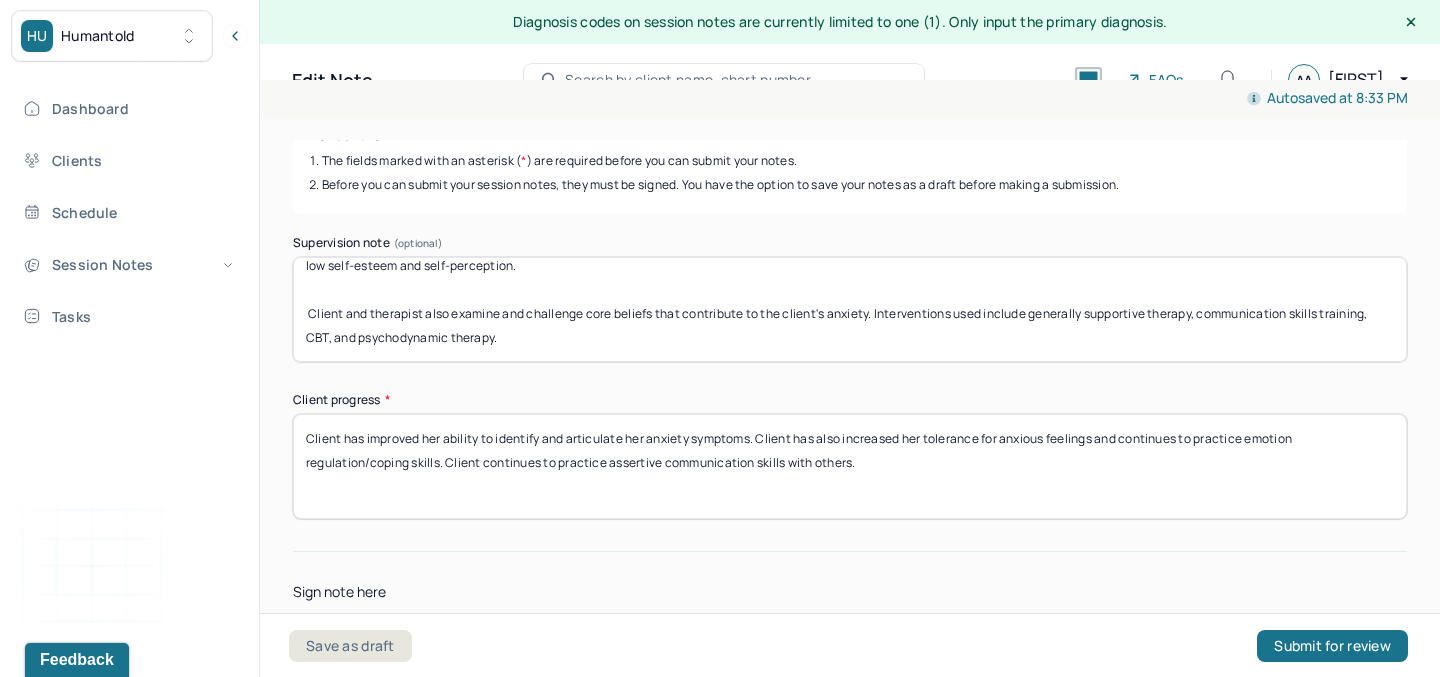 click on "Client and clinician discussed client's ongoing depressive and anxious symptoms that occur on a daily-weekly basis. Client and clinician continue to discuss reflecting on and exploring how past events and familial relationships impact her symptomology. Client and clinician have also worked on practicing building self compassion towards the Parts that are self-critical and have low self-esteem and self-perception.
Client and therapist also examine and challenge core beliefs that contribute to the client's anxiety. Interventions used include generally supportive therapy, communication skills training, CBT, and psychodynamic therapy." at bounding box center [850, 309] 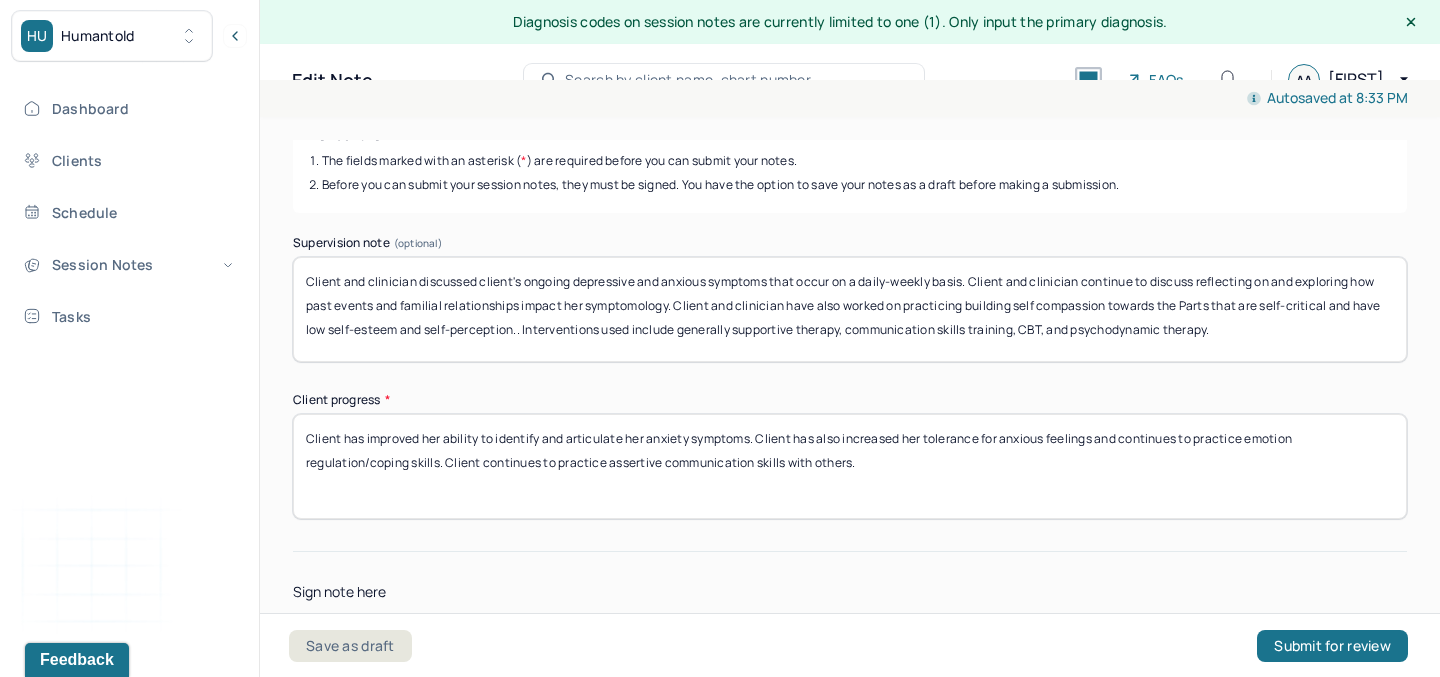 scroll, scrollTop: 0, scrollLeft: 0, axis: both 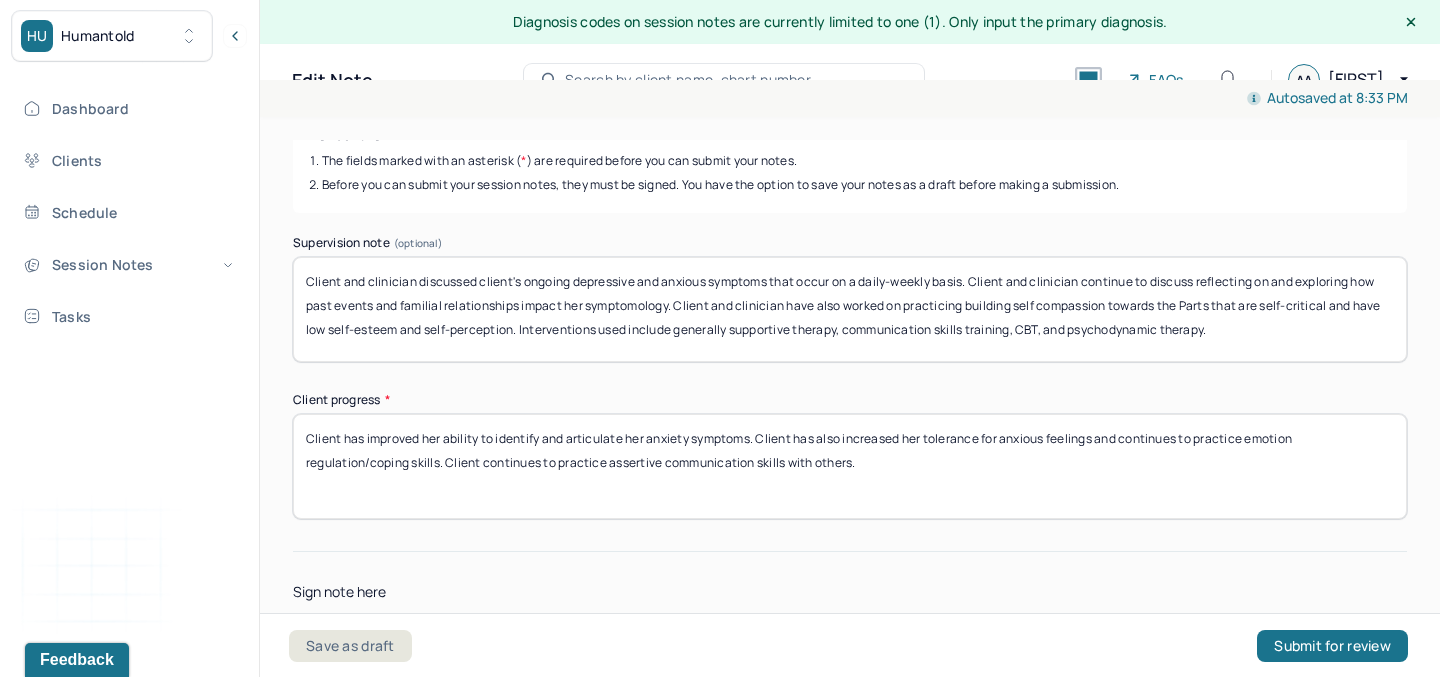 click on "Client and clinician discussed client's ongoing depressive and anxious symptoms that occur on a daily-weekly basis. Client and clinician continue to discuss reflecting on and exploring how past events and familial relationships impact her symptomology. Client and clinician have also worked on practicing building self compassion towards the Parts that are self-critical and have low self-esteem and self-perception.. Interventions used include generally supportive therapy, communication skills training, CBT, and psychodynamic therapy." at bounding box center [850, 309] 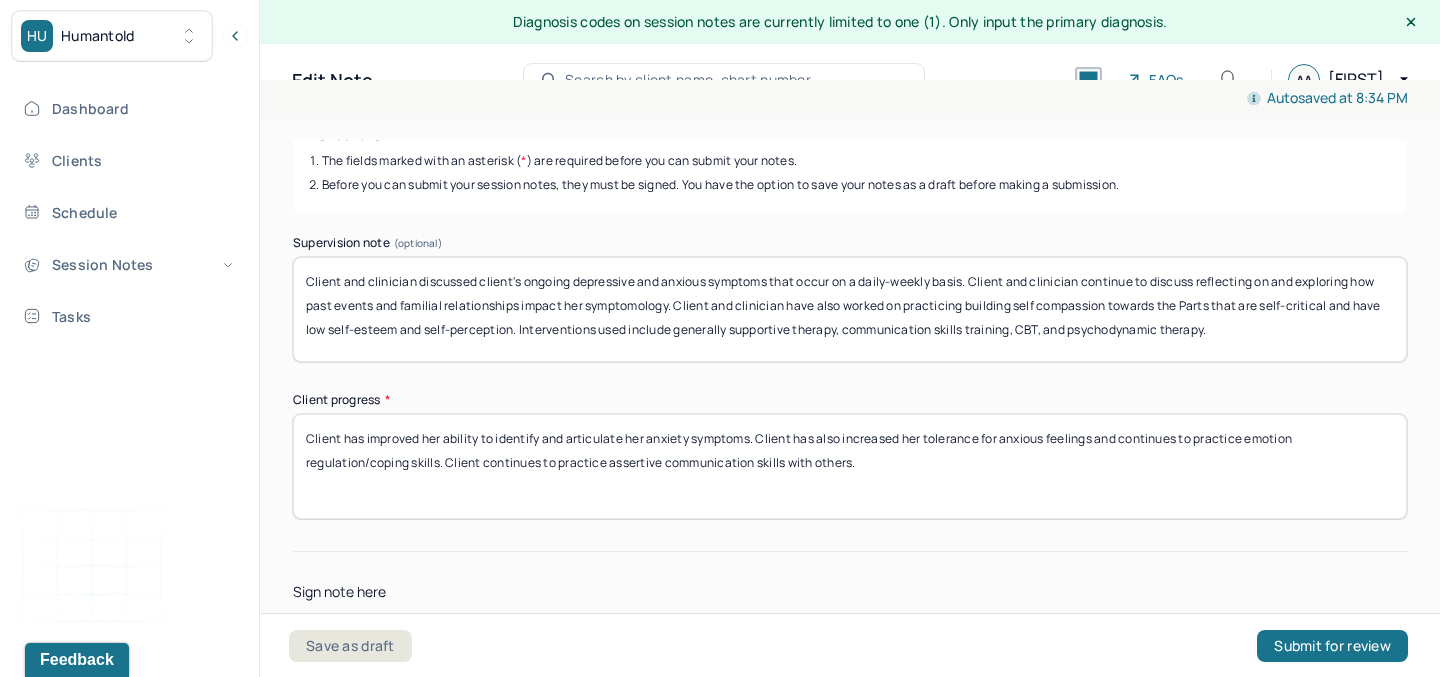 click on "Client and clinician discussed client's ongoing depressive and anxious symptoms that occur on a daily-weekly basis. Client and clinician continue to discuss reflecting on and exploring how past events and familial relationships impact her symptomology. Client and clinician have also worked on practicing building self compassion towards the Parts that are self-critical and have low self-esteem and self-perception. Interventions used include generally supportive therapy, communication skills training, CBT, and psychodynamic therapy." at bounding box center (850, 309) 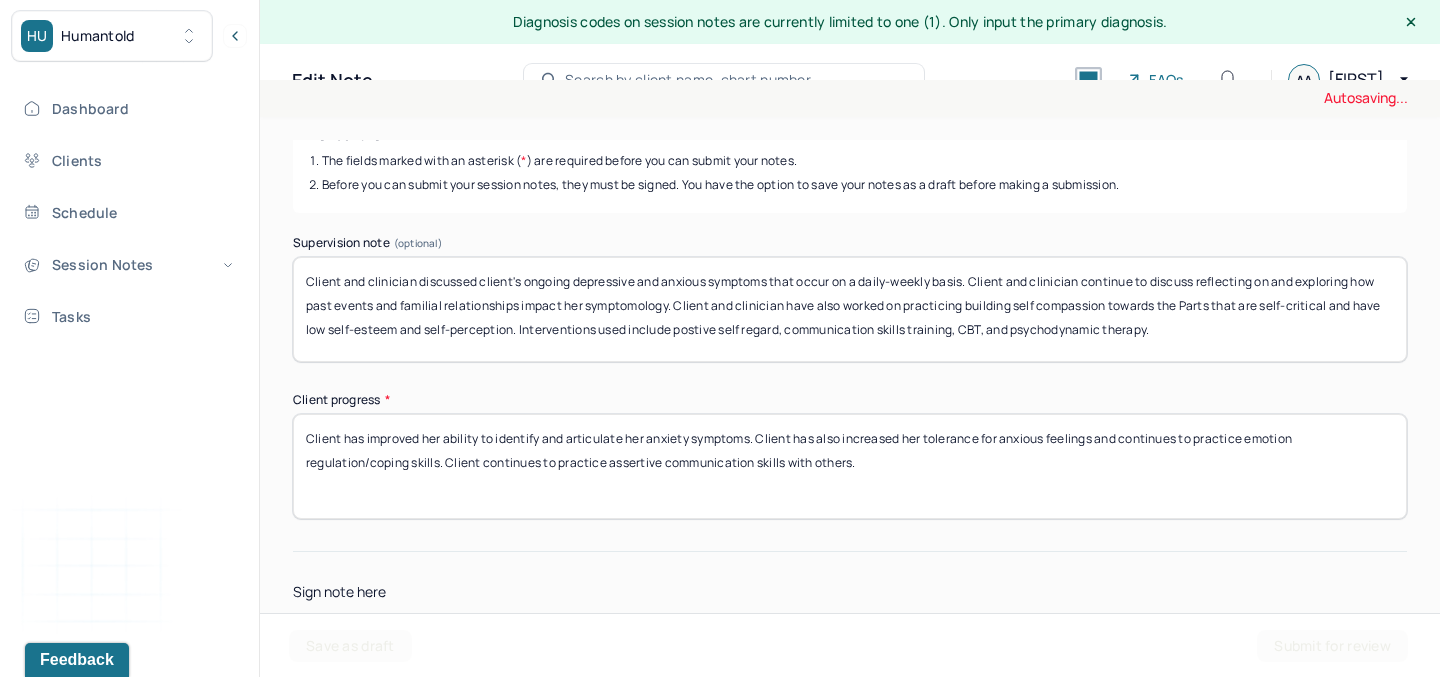 click on "Client and clinician discussed client's ongoing depressive and anxious symptoms that occur on a daily-weekly basis. Client and clinician continue to discuss reflecting on and exploring how past events and familial relationships impact her symptomology. Client and clinician have also worked on practicing building self compassion towards the Parts that are self-critical and have low self-esteem and self-perception. Interventions used include generally supportive therapy, communication skills training, CBT, and psychodynamic therapy." at bounding box center [850, 309] 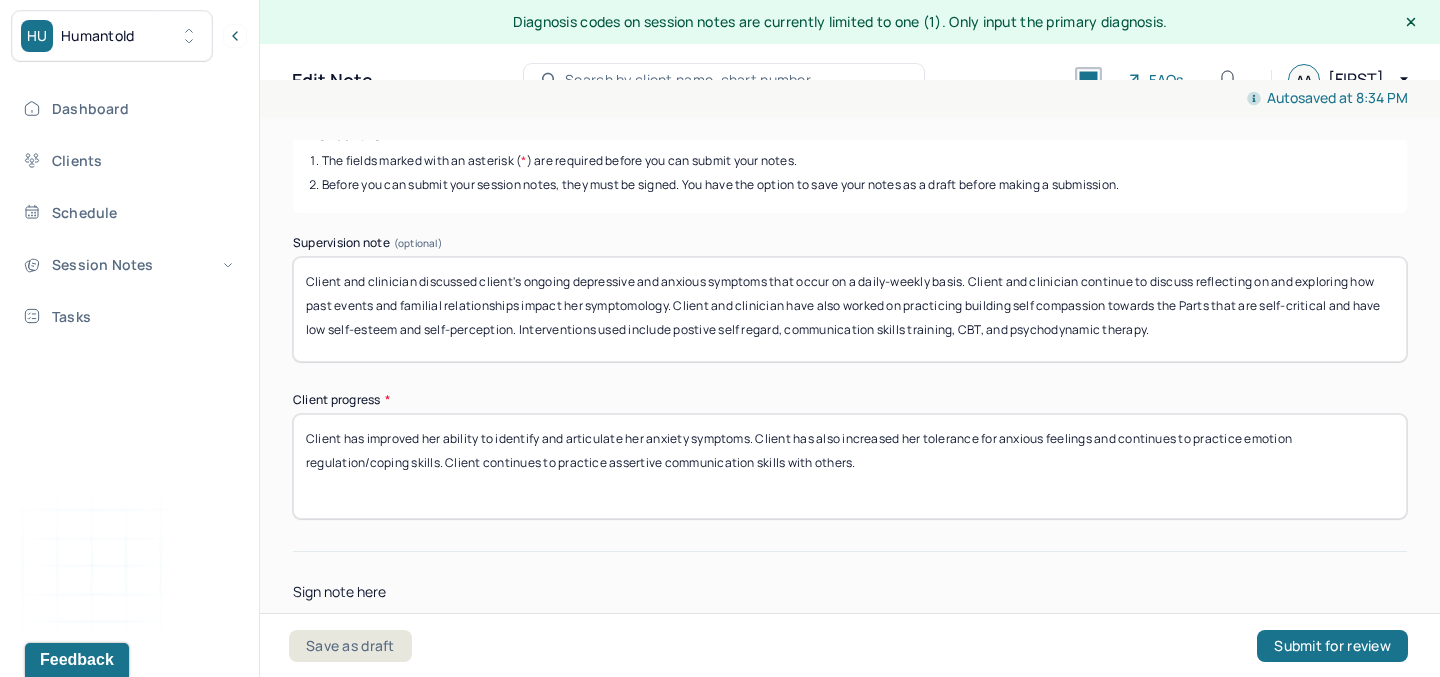 click on "Client and clinician discussed client's ongoing depressive and anxious symptoms that occur on a daily-weekly basis. Client and clinician continue to discuss reflecting on and exploring how past events and familial relationships impact her symptomology. Client and clinician have also worked on practicing building self compassion towards the Parts that are self-critical and have low self-esteem and self-perception. Interventions used include postive self regard, communication skills training, CBT, and psychodynamic therapy." at bounding box center (850, 309) 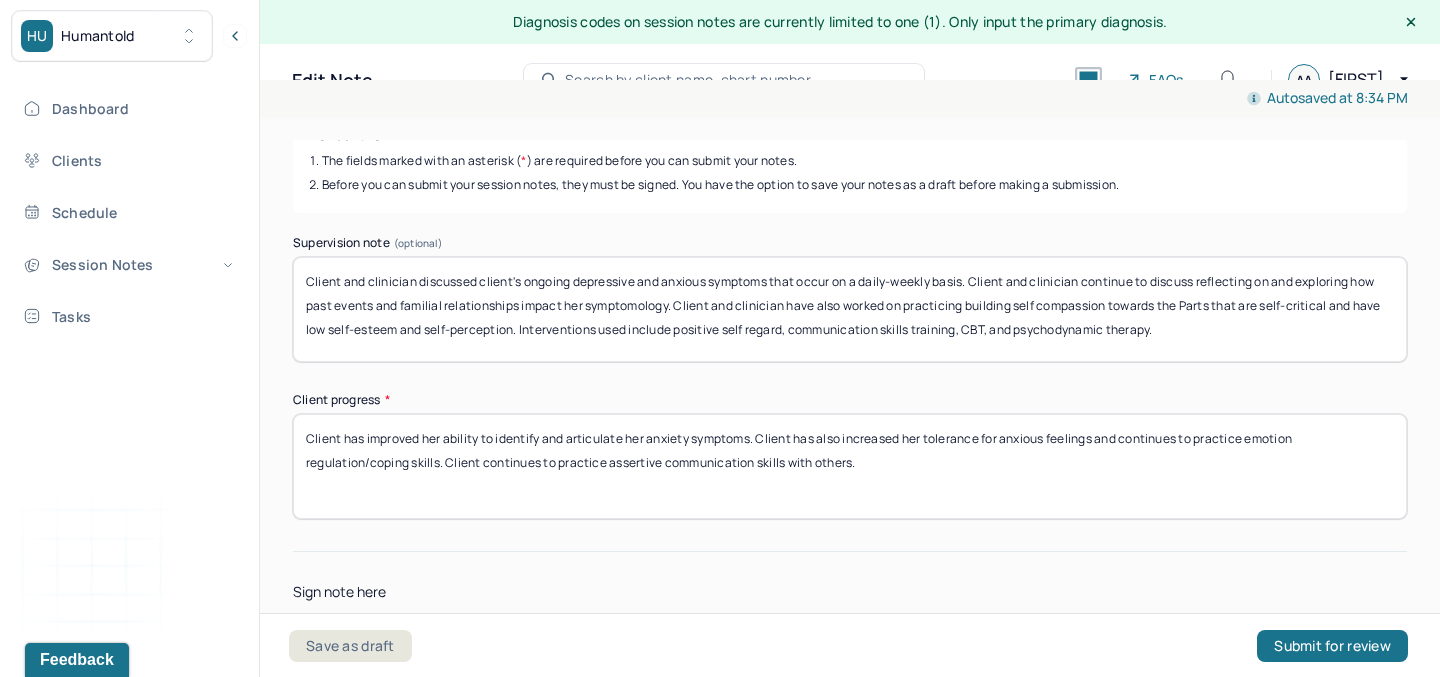 click on "Client and clinician discussed client's ongoing depressive and anxious symptoms that occur on a daily-weekly basis. Client and clinician continue to discuss reflecting on and exploring how past events and familial relationships impact her symptomology. Client and clinician have also worked on practicing building self compassion towards the Parts that are self-critical and have low self-esteem and self-perception. Interventions used include postive self regard, communication skills training, CBT, and psychodynamic therapy." at bounding box center [850, 309] 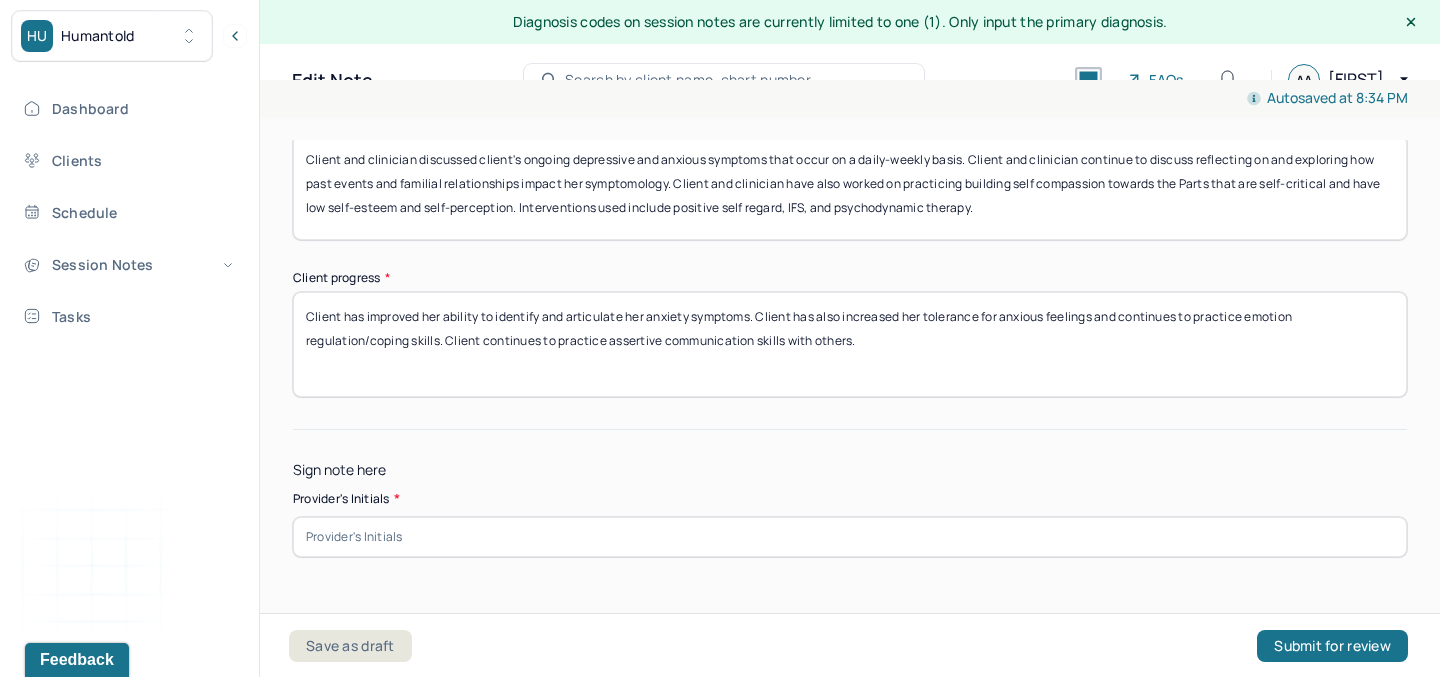 scroll, scrollTop: 466, scrollLeft: 0, axis: vertical 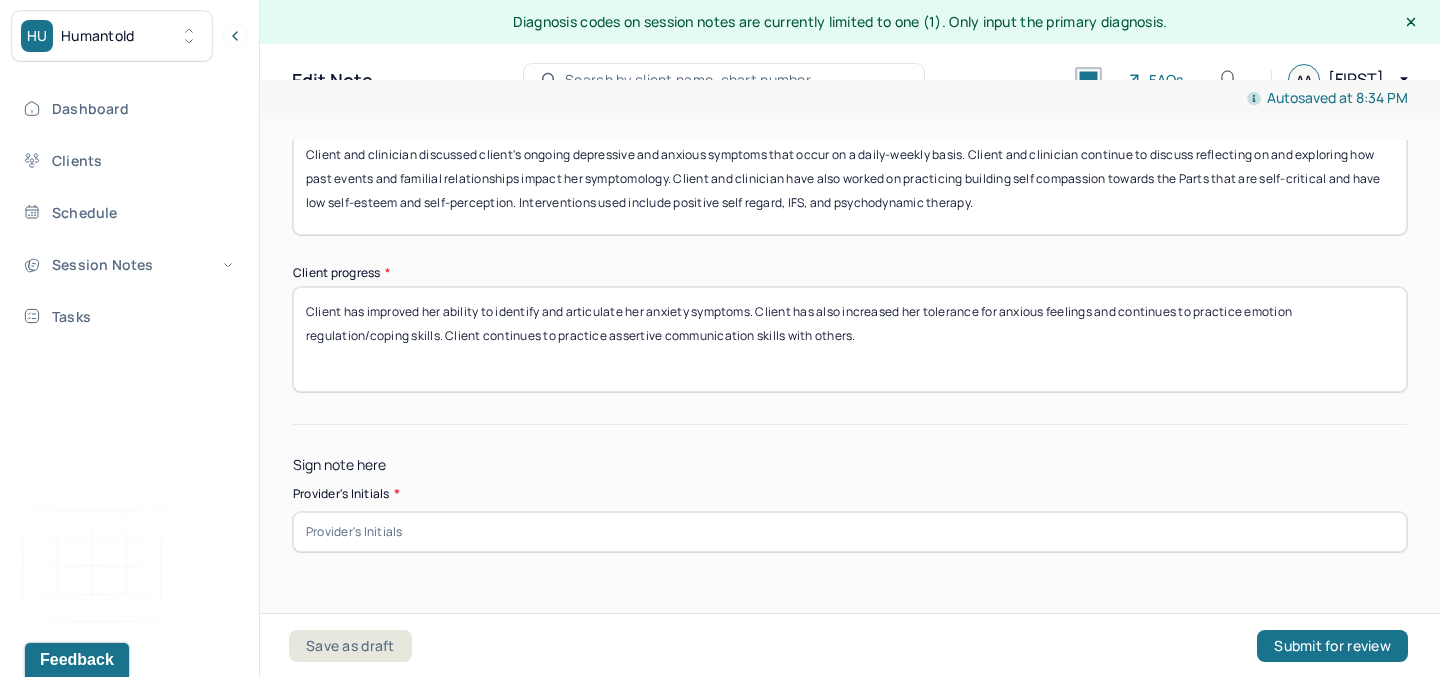 type on "Client and clinician discussed client's ongoing depressive and anxious symptoms that occur on a daily-weekly basis. Client and clinician continue to discuss reflecting on and exploring how past events and familial relationships impact her symptomology. Client and clinician have also worked on practicing building self compassion towards the Parts that are self-critical and have low self-esteem and self-perception. Interventions used include positive self regard, IFS, and psychodynamic therapy." 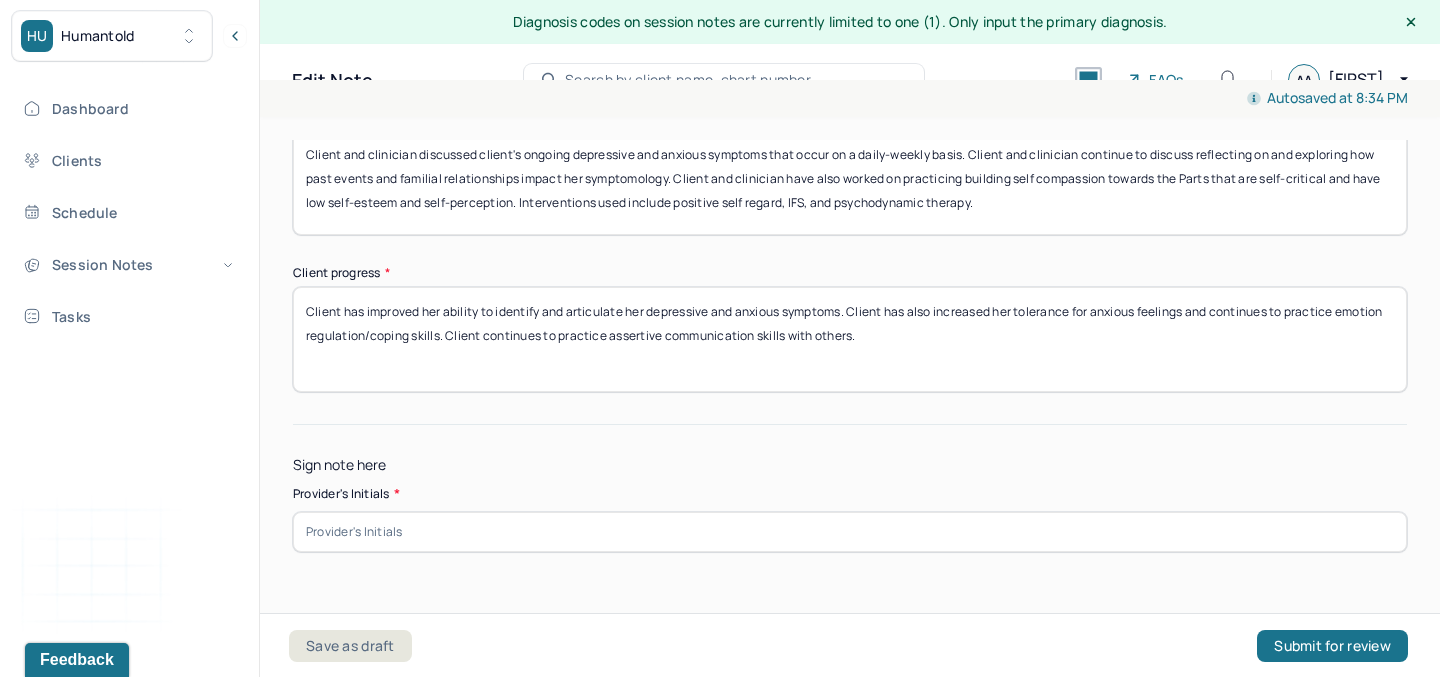 drag, startPoint x: 1022, startPoint y: 316, endPoint x: 1032, endPoint y: 320, distance: 10.770329 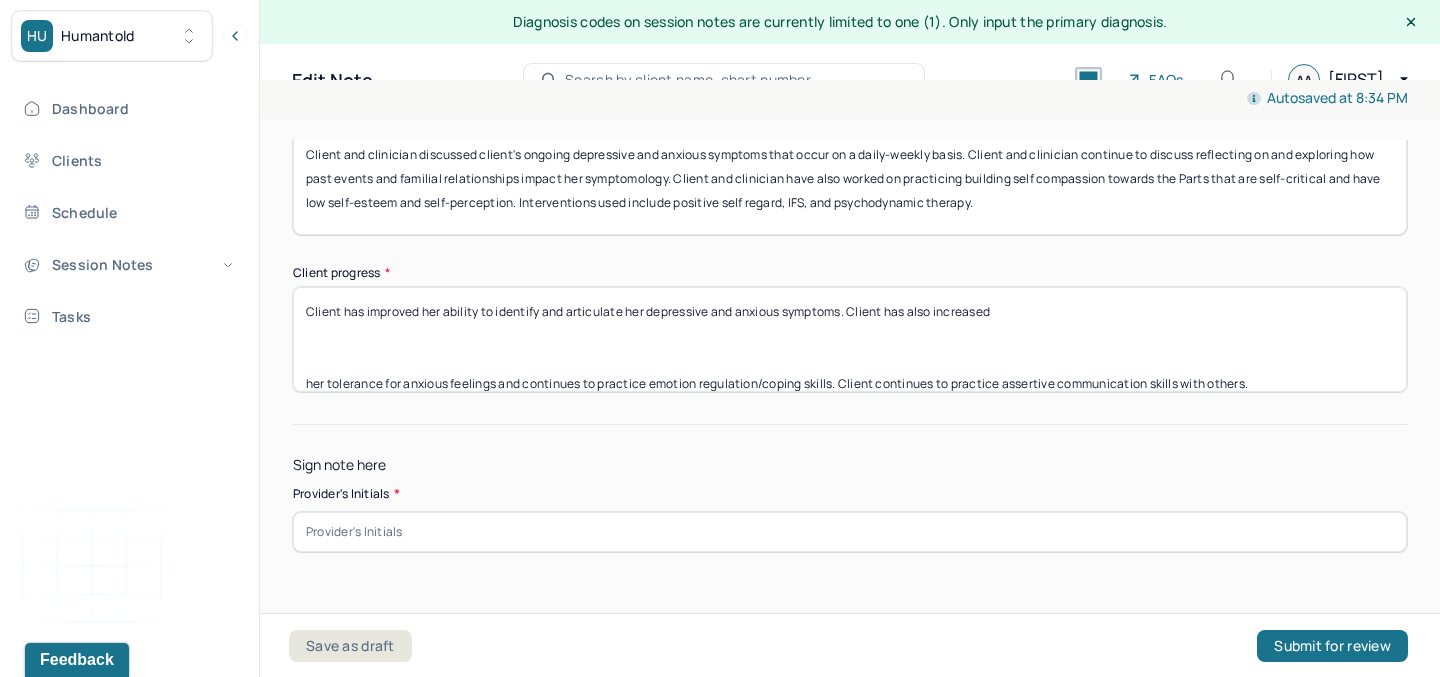click on "Client has improved her ability to identify and articulate her depressive and anxious symptoms. Client has also increased her tolerance for anxious feelings and continues to practice emotion regulation/coping skills. Client continues to practice assertive communication skills with others." at bounding box center (850, 339) 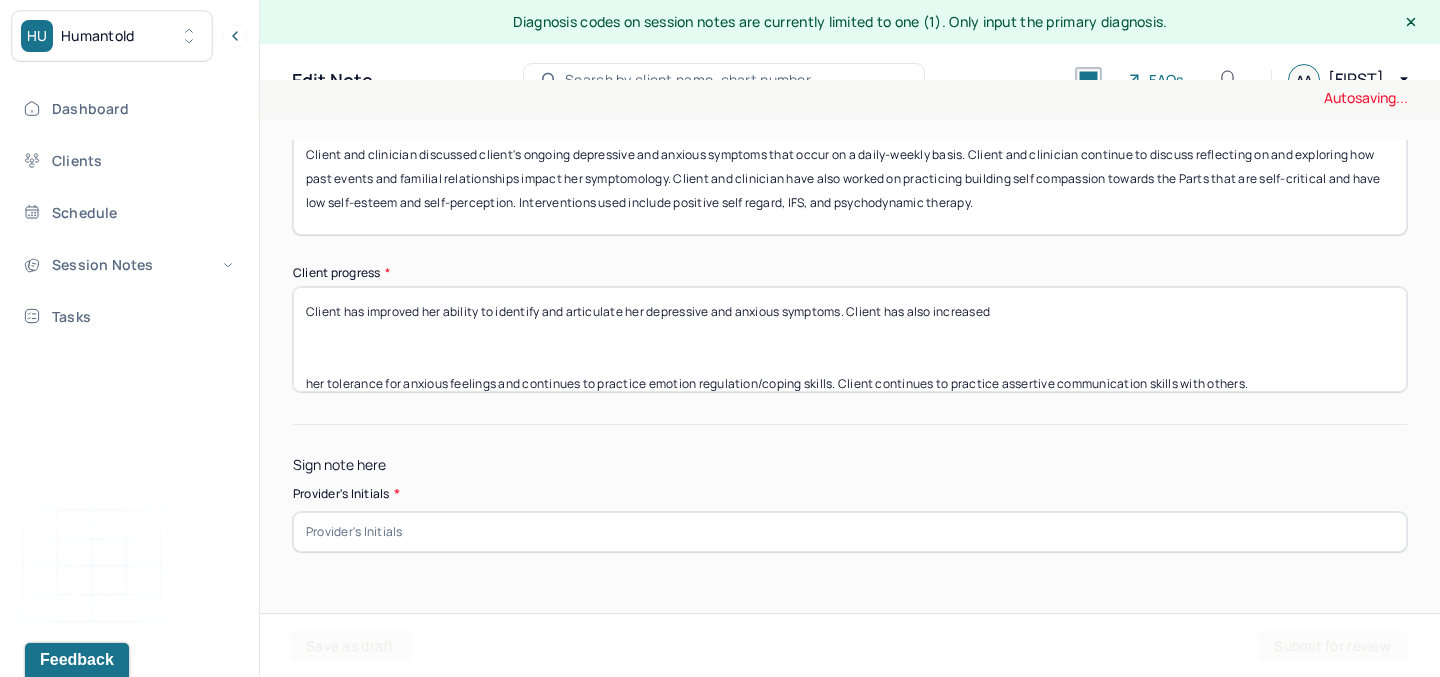 click on "Client has improved her ability to identify and articulate her depressive and anxious symptoms. Client has also increased her tolerance for anxious feelings and continues to practice emotion regulation/coping skills. Client continues to practice assertive communication skills with others." at bounding box center (850, 339) 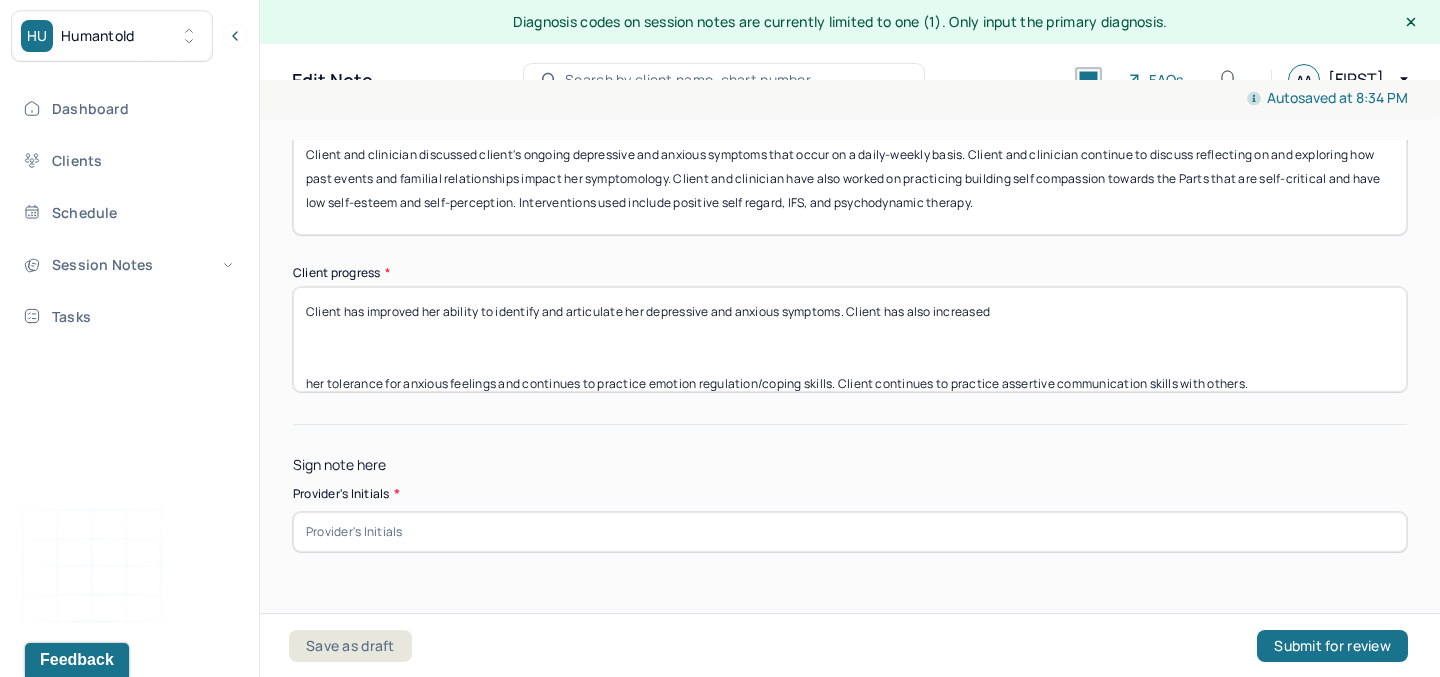 click on "Client has improved her ability to identify and articulate her depressive and anxious symptoms. Client has also increased her tolerance for anxious feelings and continues to practice emotion regulation/coping skills. Client continues to practice assertive communication skills with others." at bounding box center [850, 339] 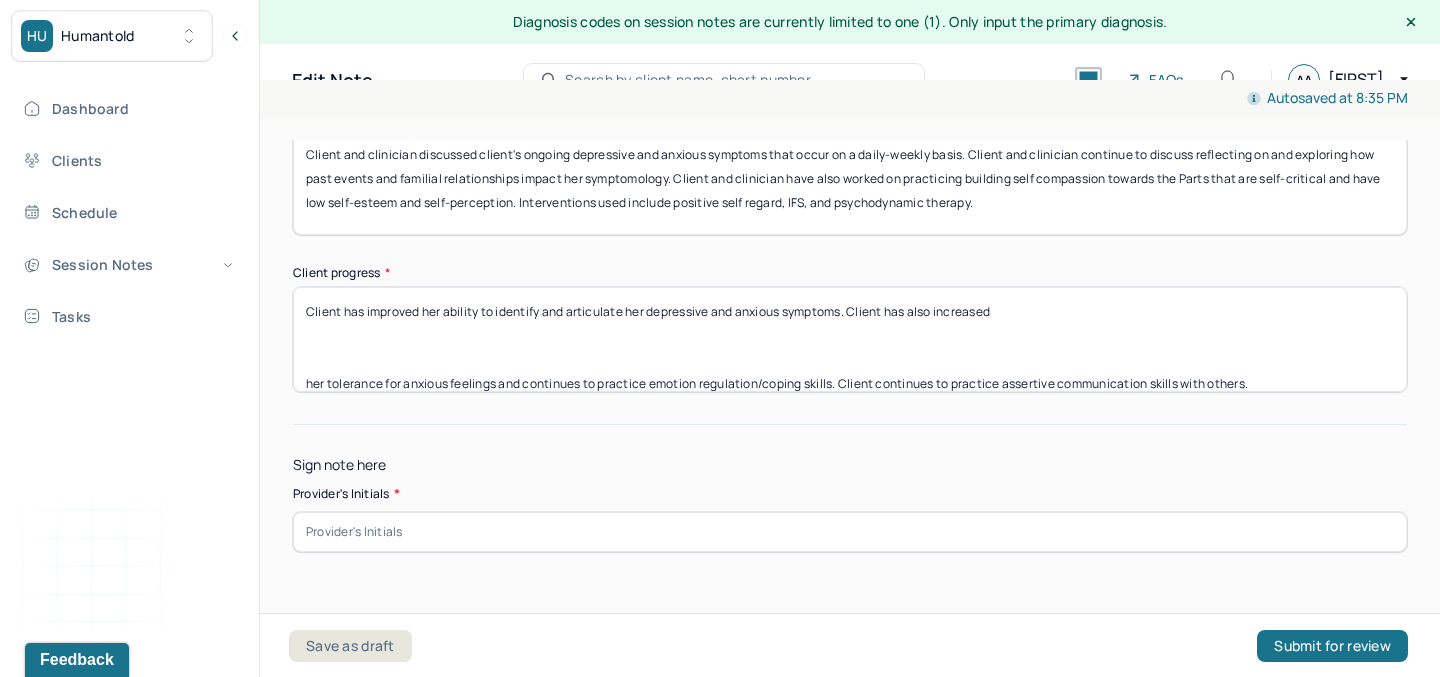 click on "Client has improved her ability to identify and articulate her depressive and anxious symptoms. Client has also increased
her tolerance for anxious feelings and continues to practice emotion regulation/coping skills. Client continues to practice assertive communication skills with others." at bounding box center (850, 339) 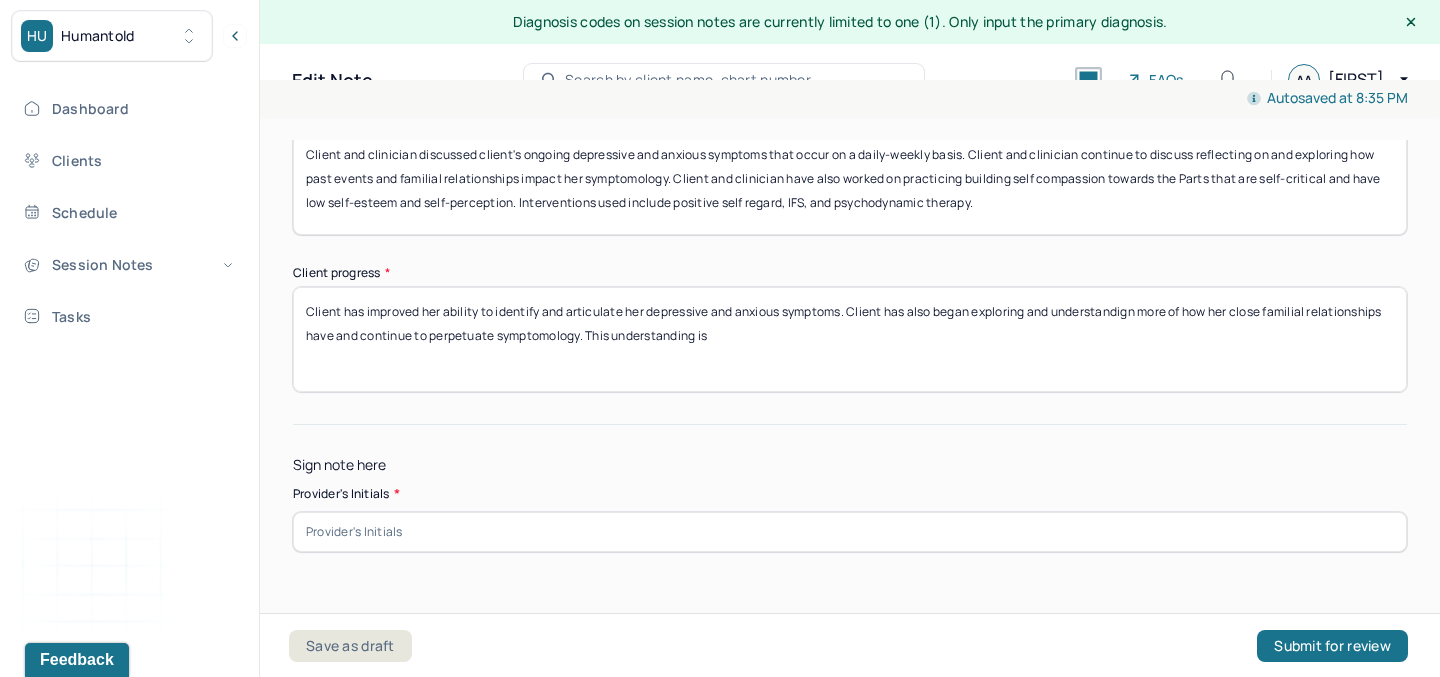 click on "Client has improved her ability to identify and articulate her depressive and anxious symptoms. Client has also began exploring and understandign more of how her close familial relationships have and continue to perpetuate symptomology. This understanding is
her tolerance for anxious feelings and continues to practice emotion regulation/coping skills. Client continues to practice assertive communication skills with others." at bounding box center [850, 339] 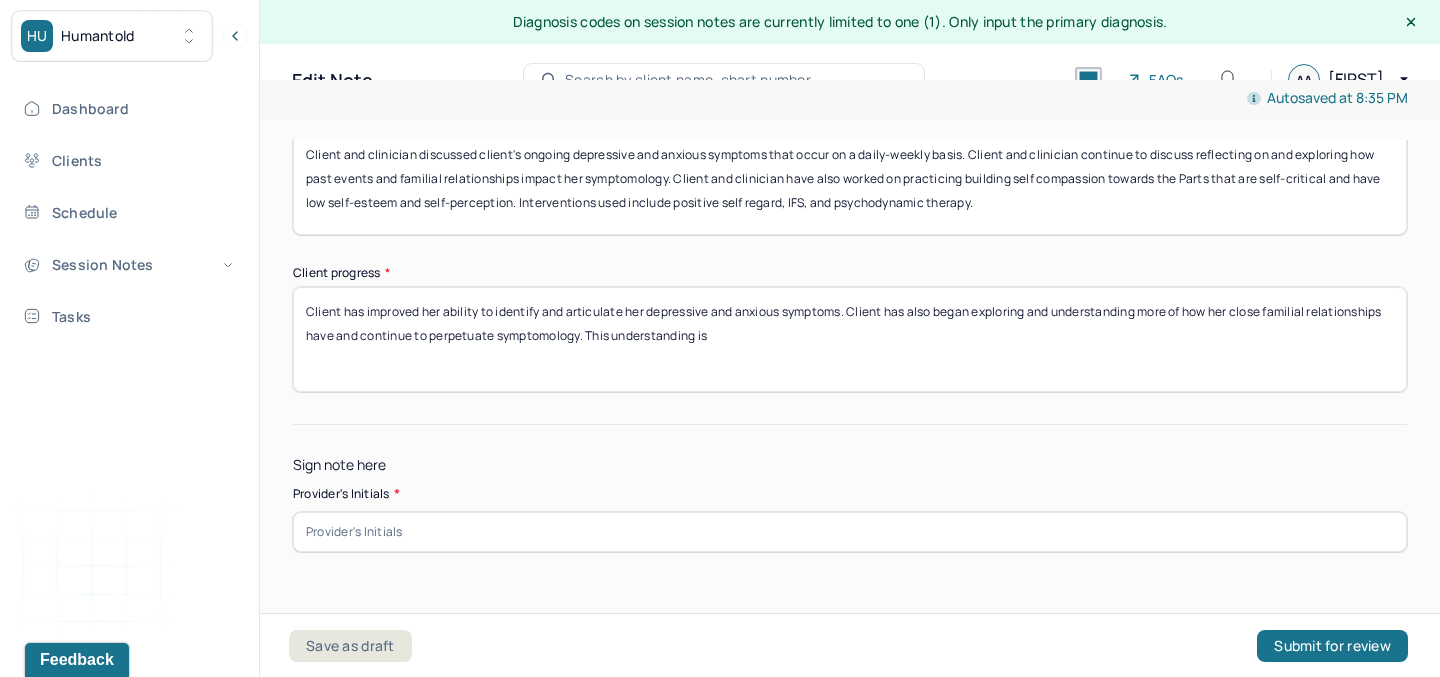 click on "Client has improved her ability to identify and articulate her depressive and anxious symptoms. Client has also began exploring and understandin more of how her close familial relationships have and continue to perpetuate symptomology. This understanding is
her tolerance for anxious feelings and continues to practice emotion regulation/coping skills. Client continues to practice assertive communication skills with others." at bounding box center [850, 339] 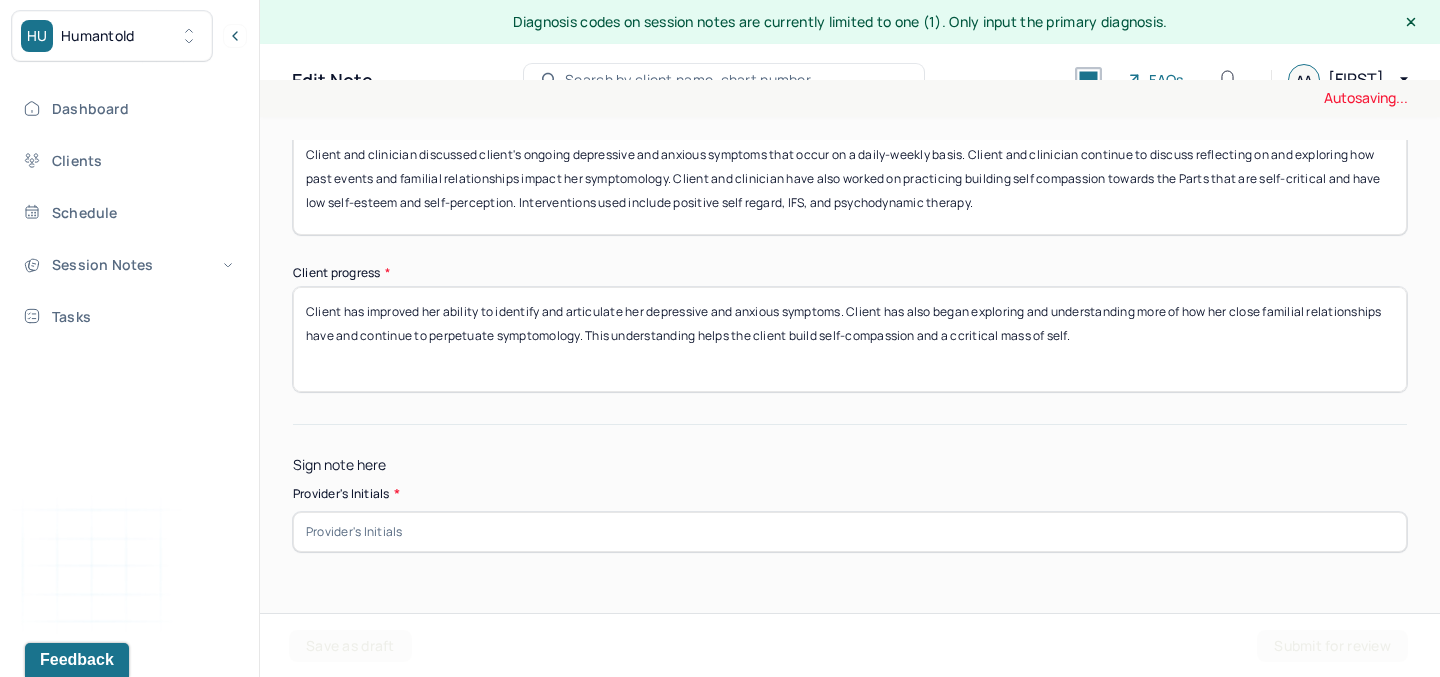 click on "Client has improved her ability to identify and articulate her depressive and anxious symptoms. Client has also began exploring and understanding more of how her close familial relationships have and continue to perpetuate symptomology. This understanding
her tolerance for anxious feelings and continues to practice emotion regulation/coping skills. Client continues to practice assertive communication skills with others." at bounding box center [850, 339] 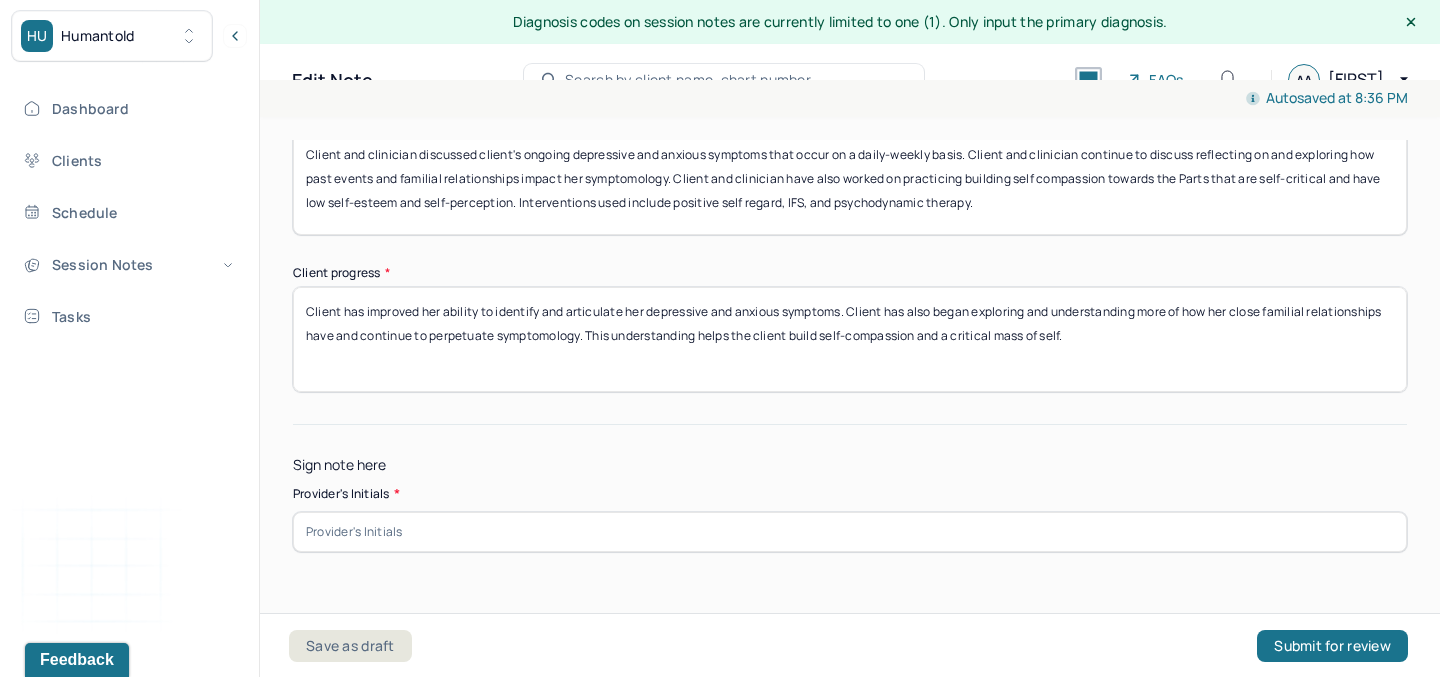 click on "Client has improved her ability to identify and articulate her depressive and anxious symptoms. Client has also began exploring and understanding more of how her close familial relationships have and continue to perpetuate symptomology. This understanding helps the client build self-compassion and a ccritical mass of self.
her tolerance for anxious feelings and continues to practice emotion regulation/coping skills. Client continues to practice assertive communication skills with others." at bounding box center [850, 339] 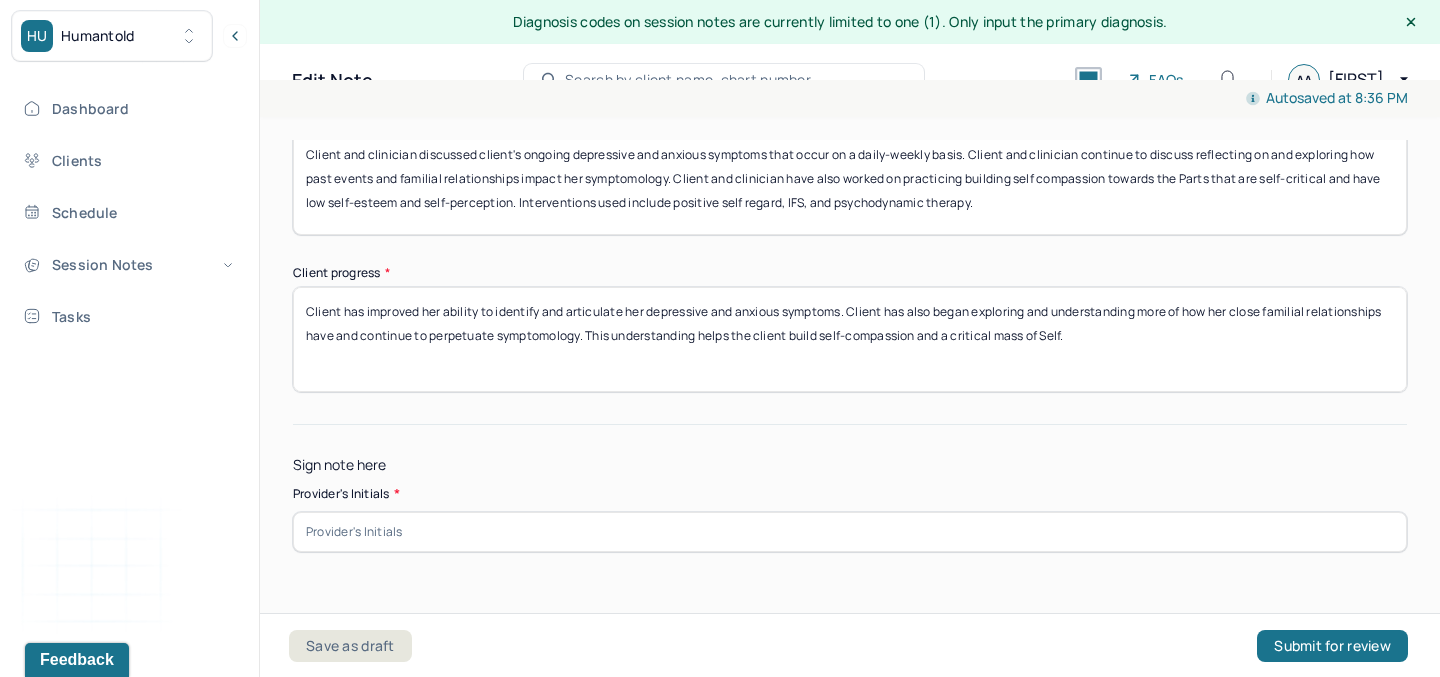 scroll, scrollTop: 40, scrollLeft: 0, axis: vertical 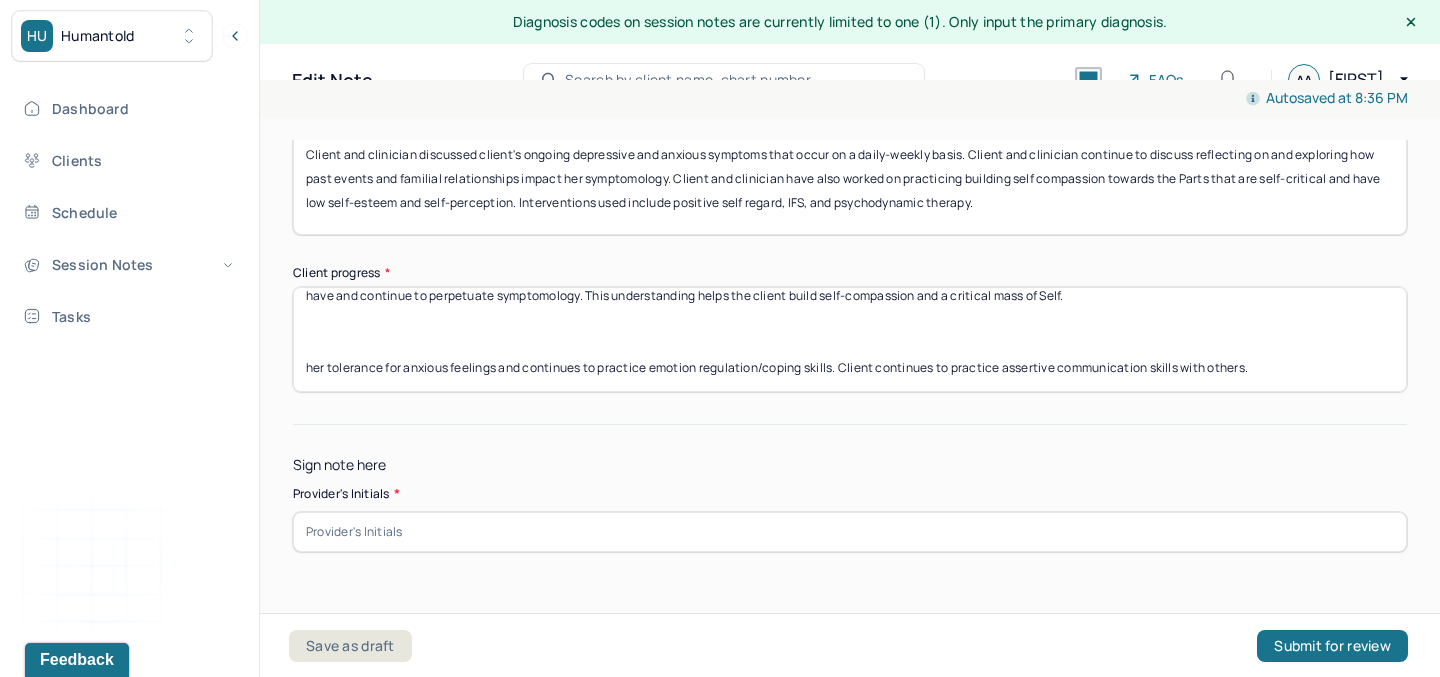 drag, startPoint x: 527, startPoint y: 373, endPoint x: 1042, endPoint y: 319, distance: 517.8233 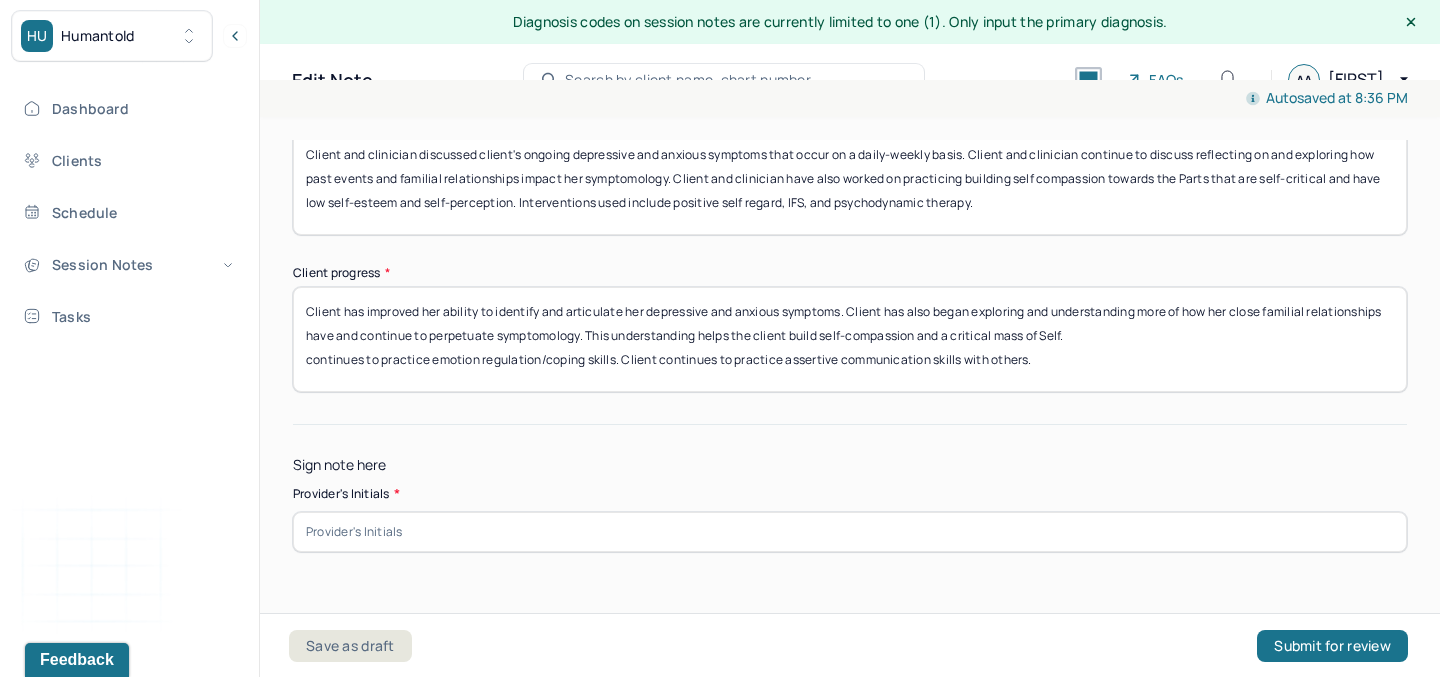 scroll, scrollTop: 0, scrollLeft: 0, axis: both 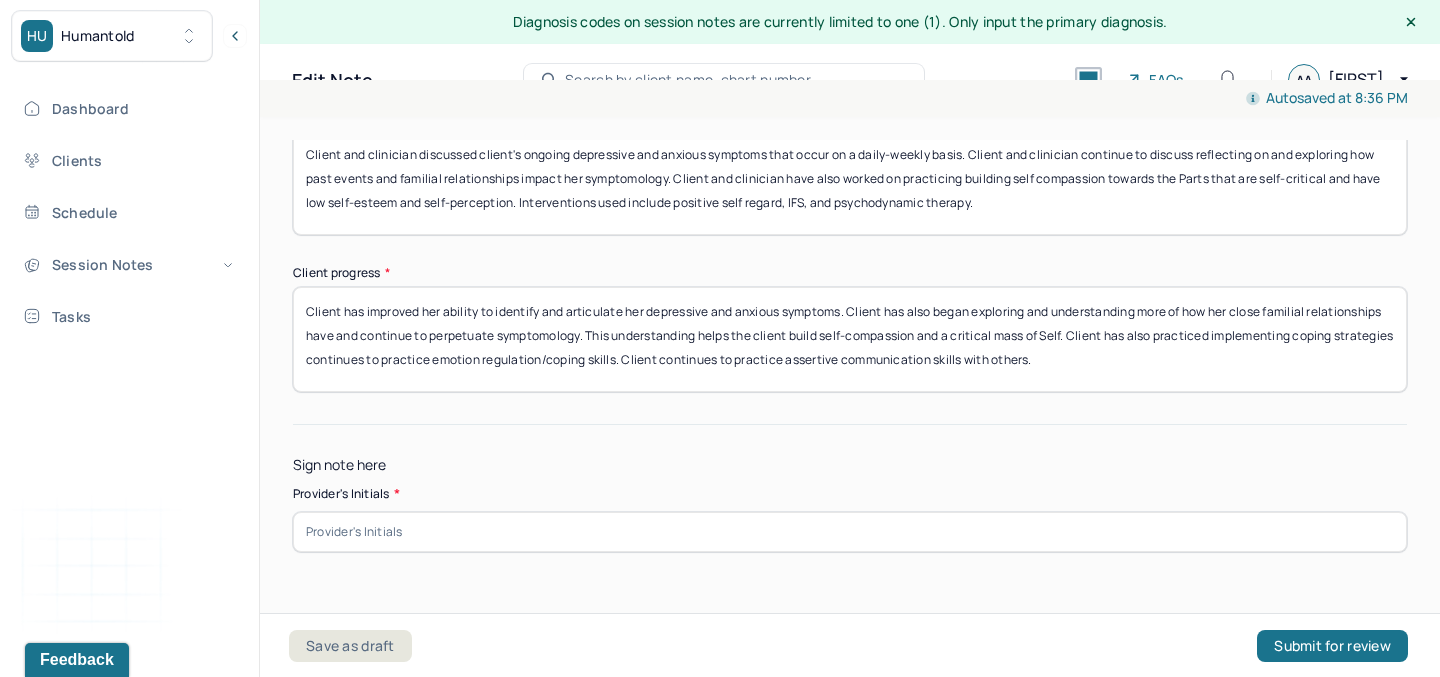 drag, startPoint x: 368, startPoint y: 363, endPoint x: 894, endPoint y: 426, distance: 529.7594 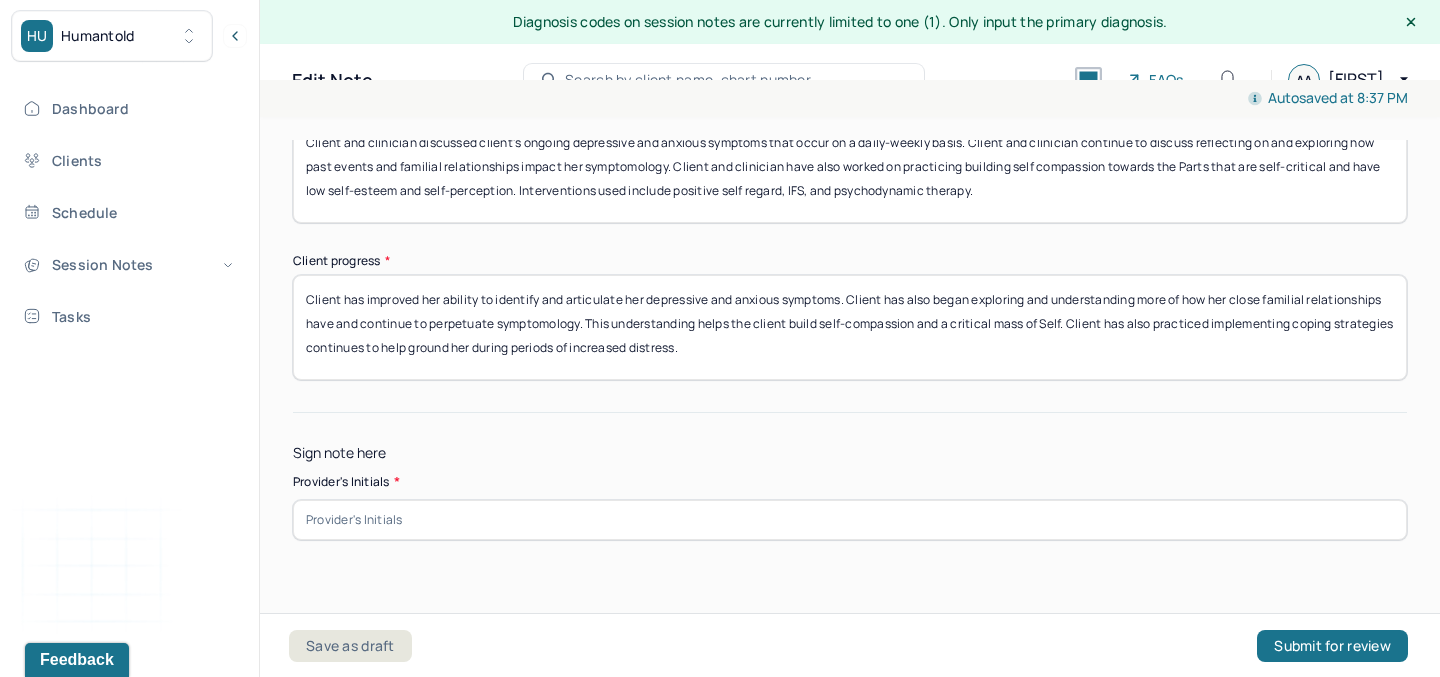 scroll, scrollTop: 480, scrollLeft: 0, axis: vertical 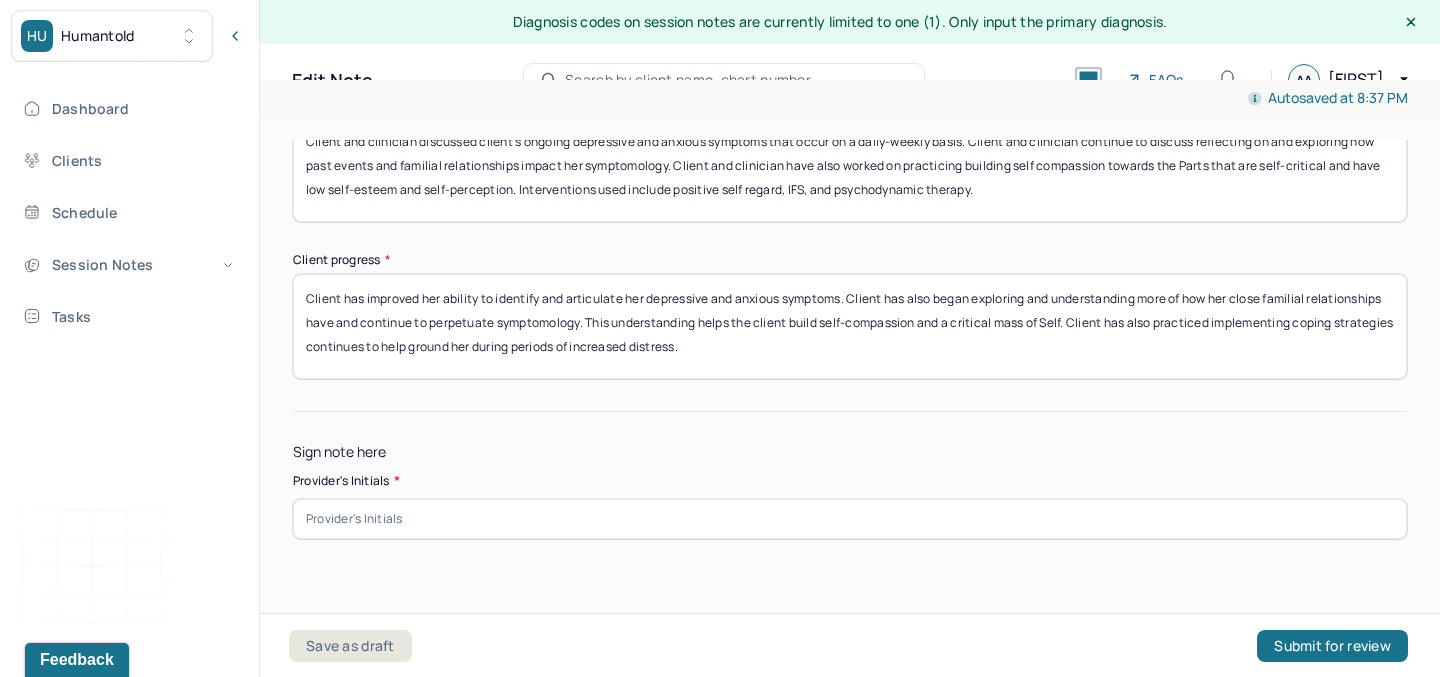 type on "Client has improved her ability to identify and articulate her depressive and anxious symptoms. Client has also began exploring and understanding more of how her close familial relationships have and continue to perpetuate symptomology. This understanding helps the client build self-compassion and a critical mass of Self. Client has also practiced implementing coping strategies continues to help ground her during periods of increased distress." 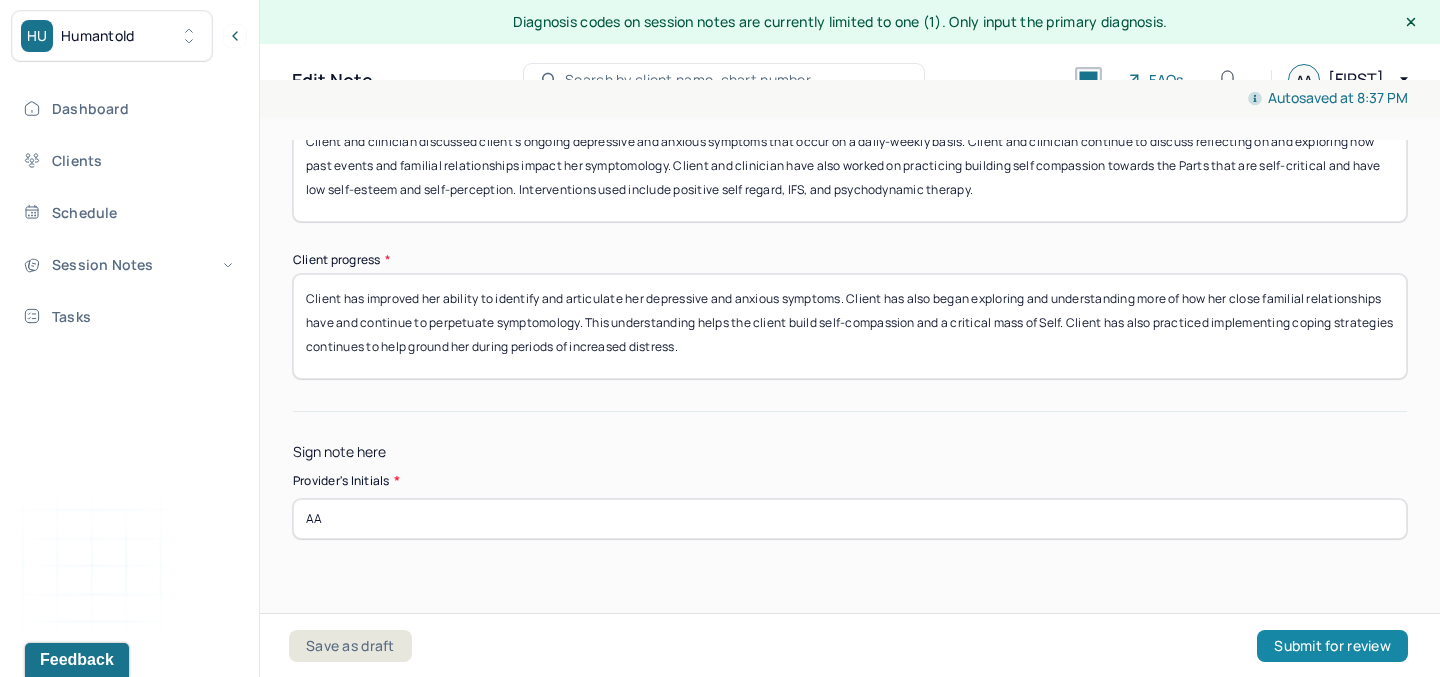 type on "AA" 